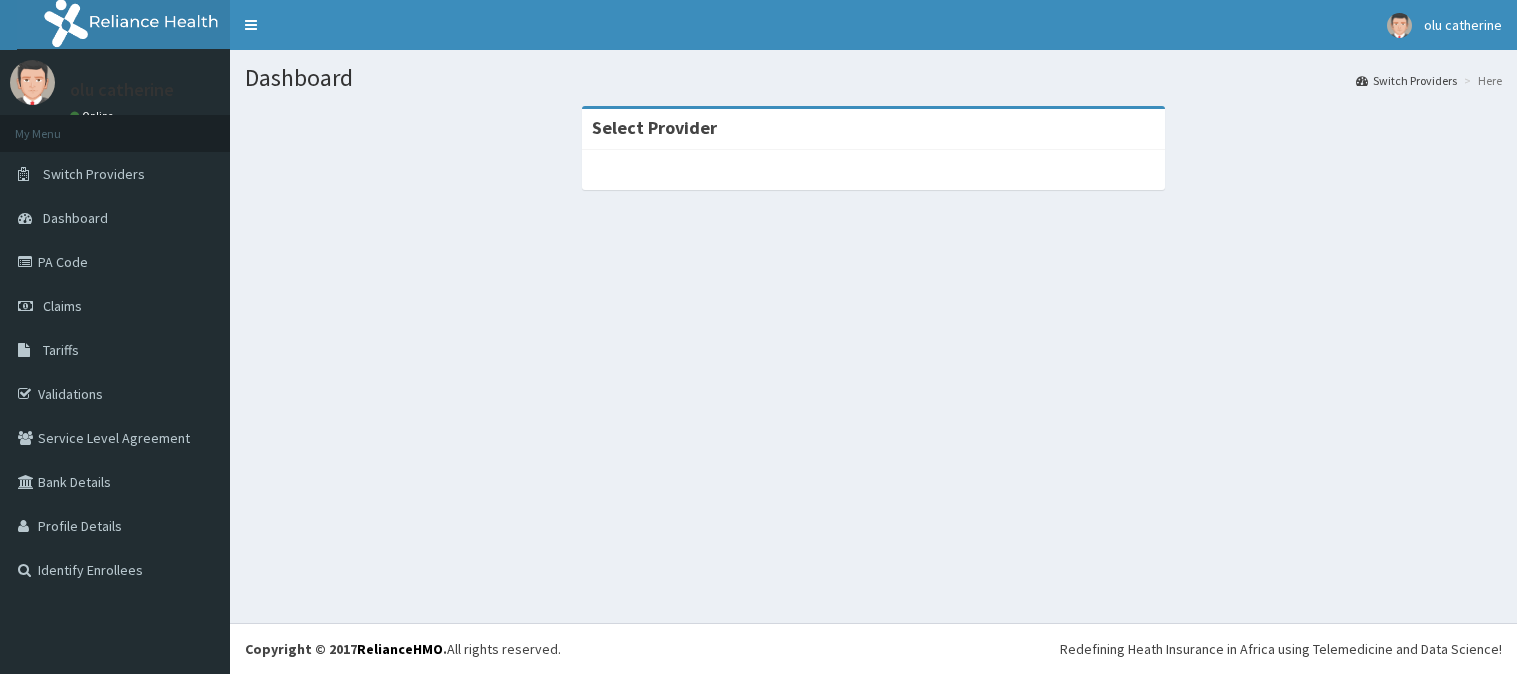 scroll, scrollTop: 0, scrollLeft: 0, axis: both 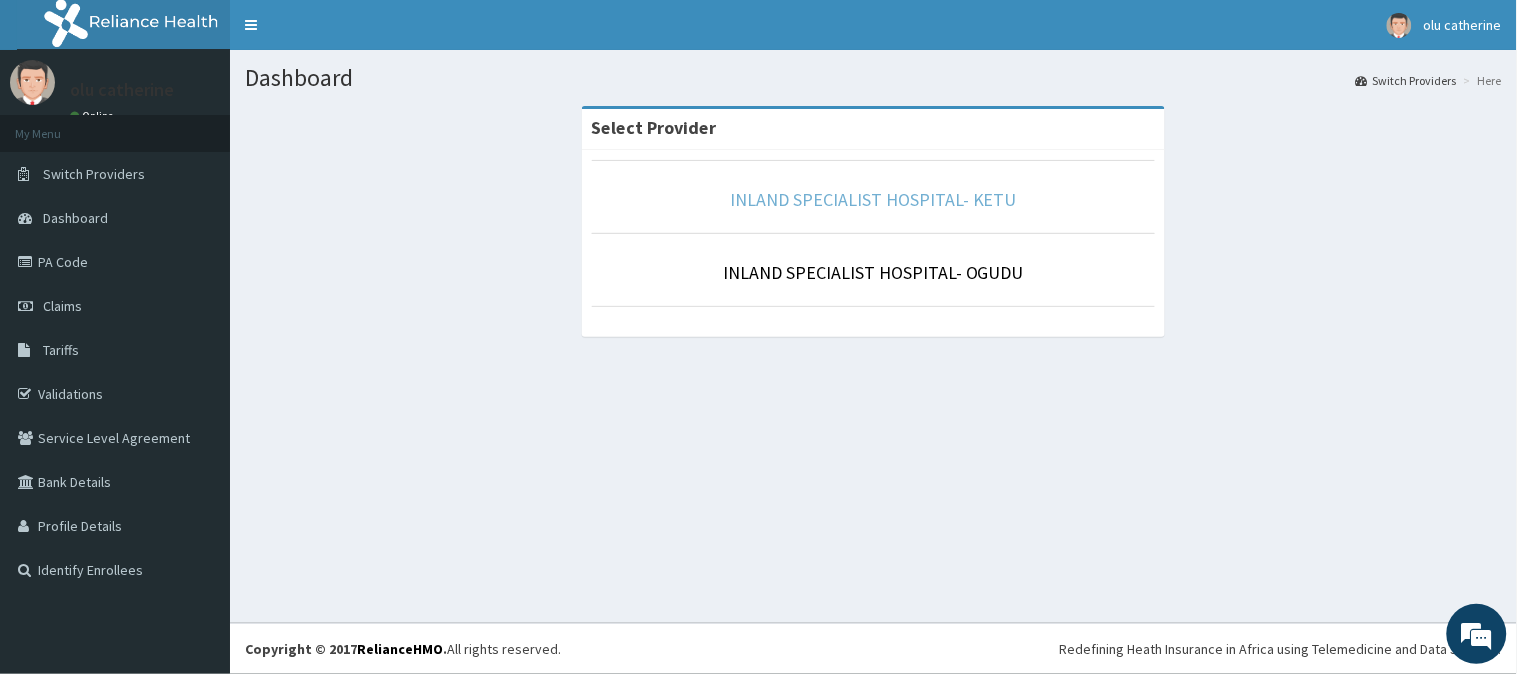 click on "INLAND SPECIALIST HOSPITAL- KETU" at bounding box center (873, 199) 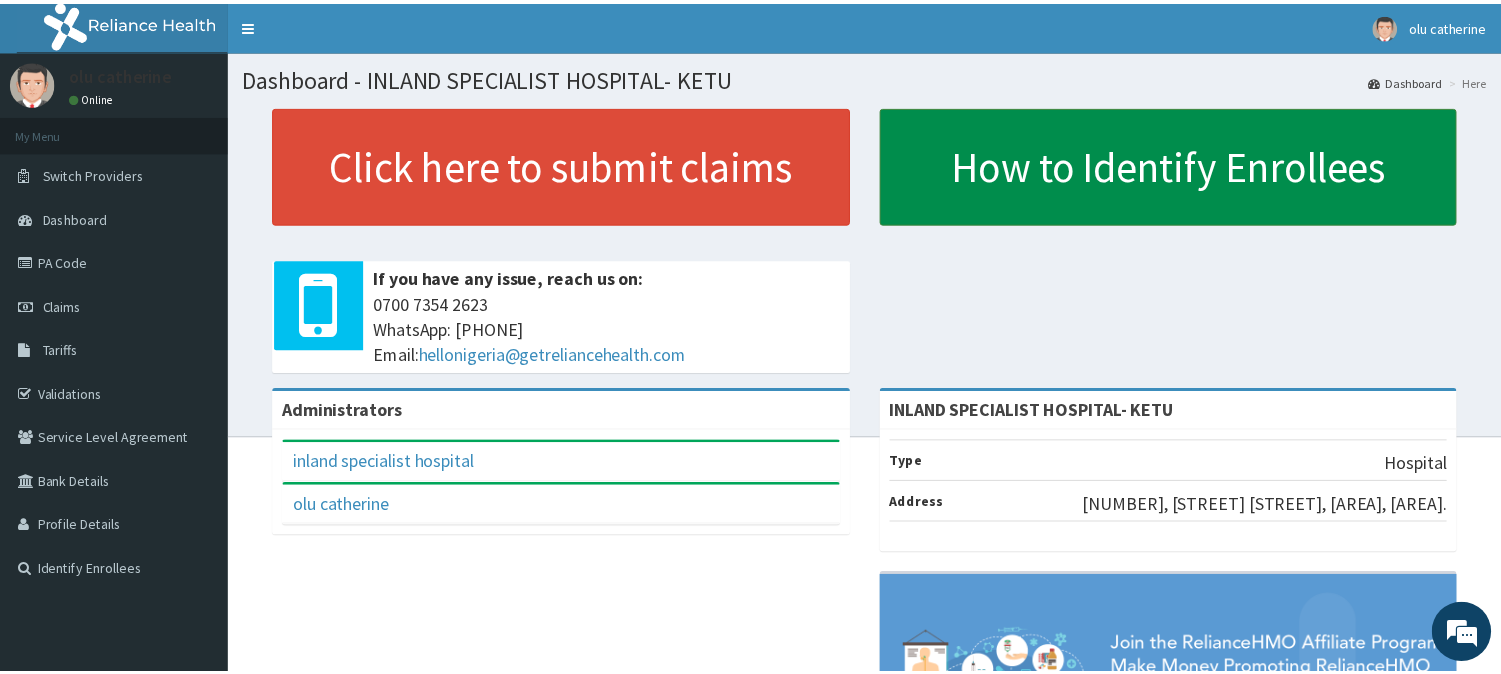 scroll, scrollTop: 0, scrollLeft: 0, axis: both 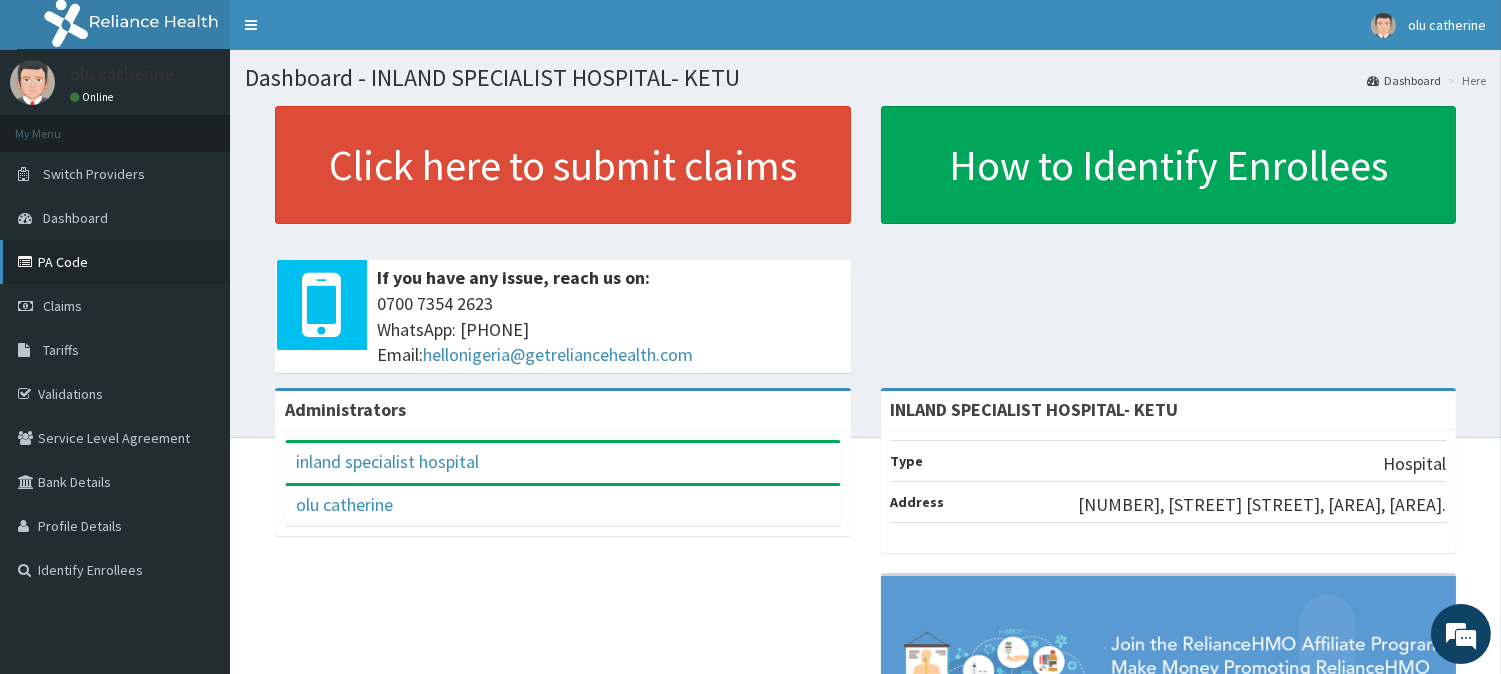 click on "PA Code" at bounding box center [115, 262] 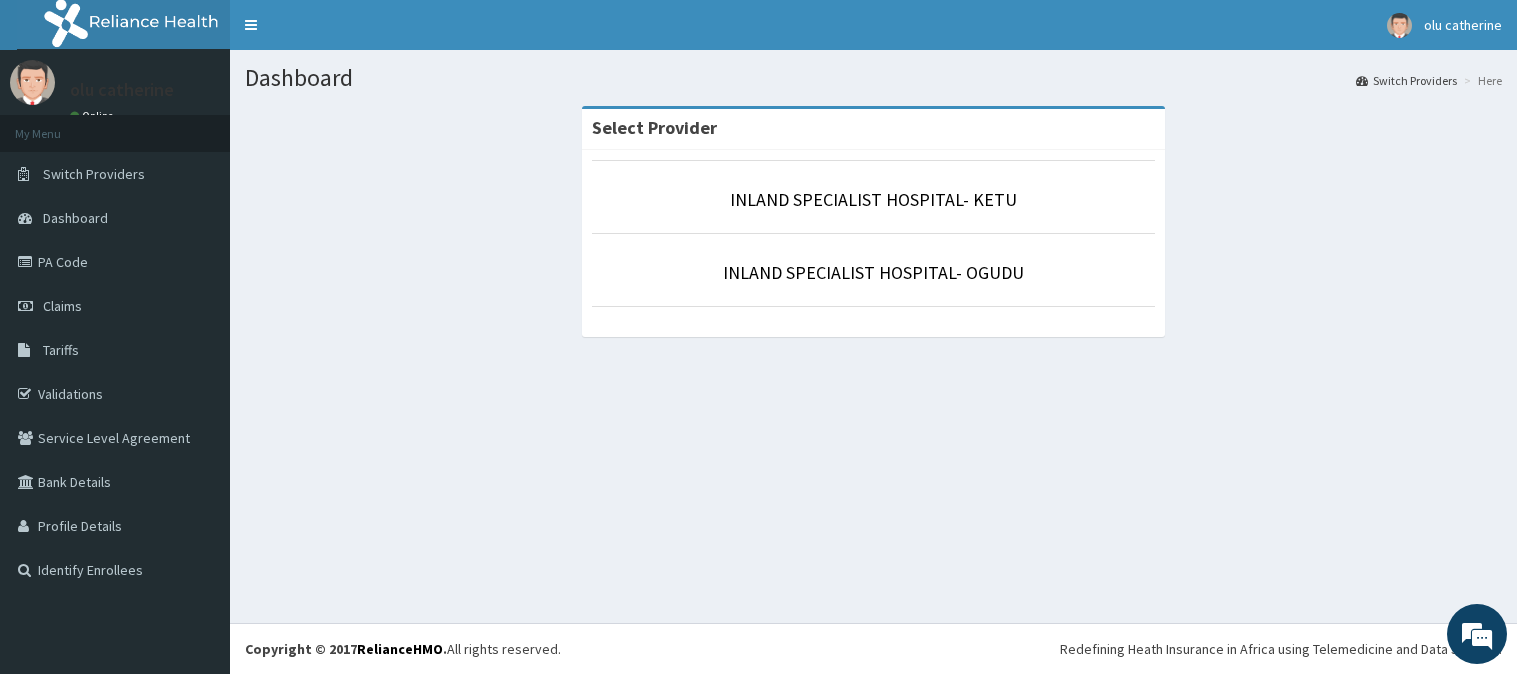 scroll, scrollTop: 0, scrollLeft: 0, axis: both 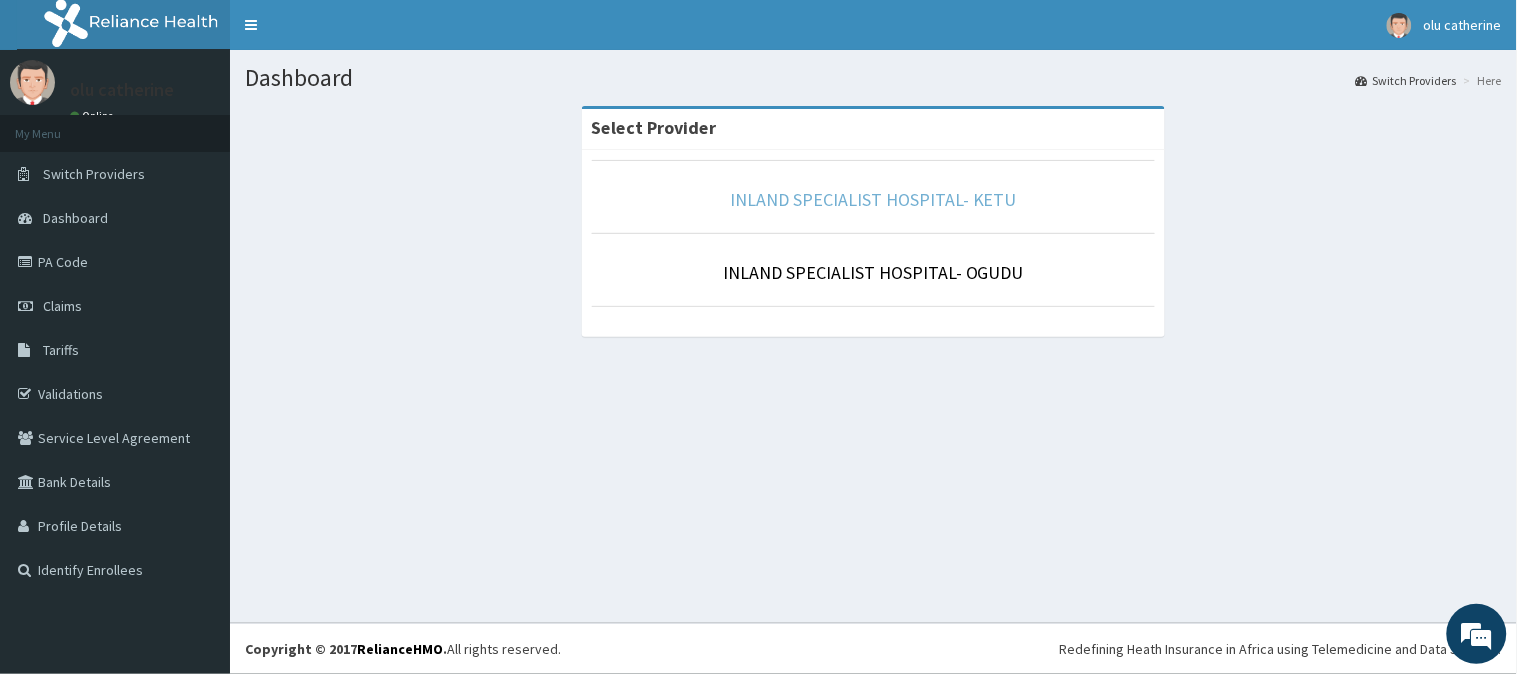 click on "INLAND SPECIALIST HOSPITAL- KETU" at bounding box center (873, 199) 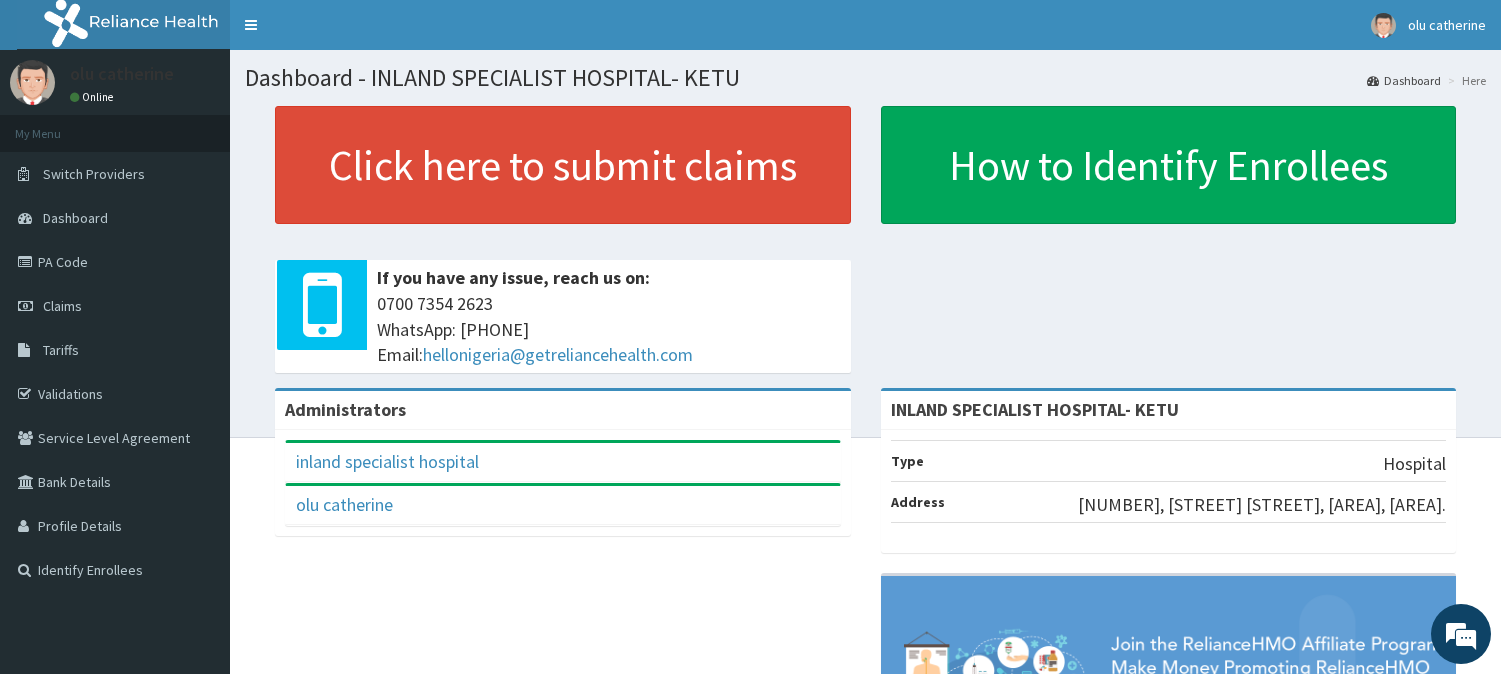 scroll, scrollTop: 0, scrollLeft: 0, axis: both 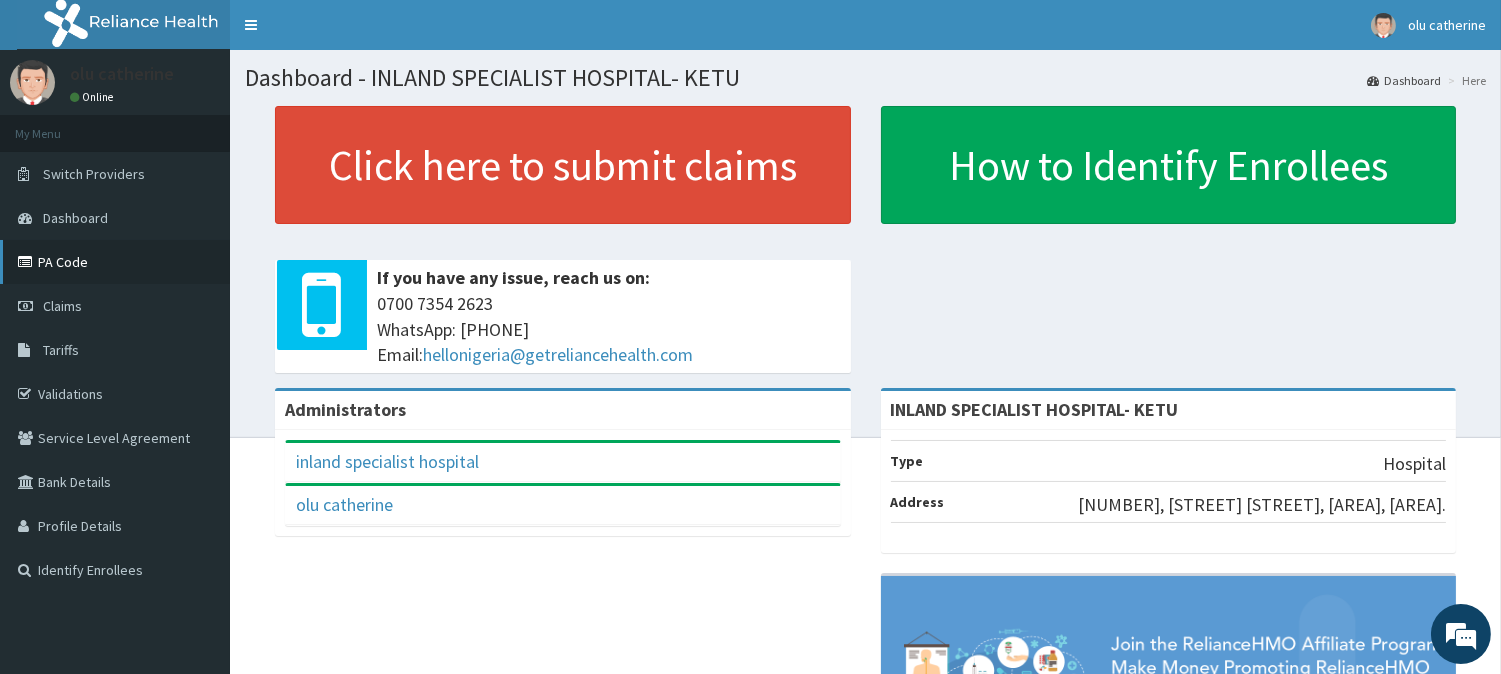 click on "PA Code" at bounding box center [115, 262] 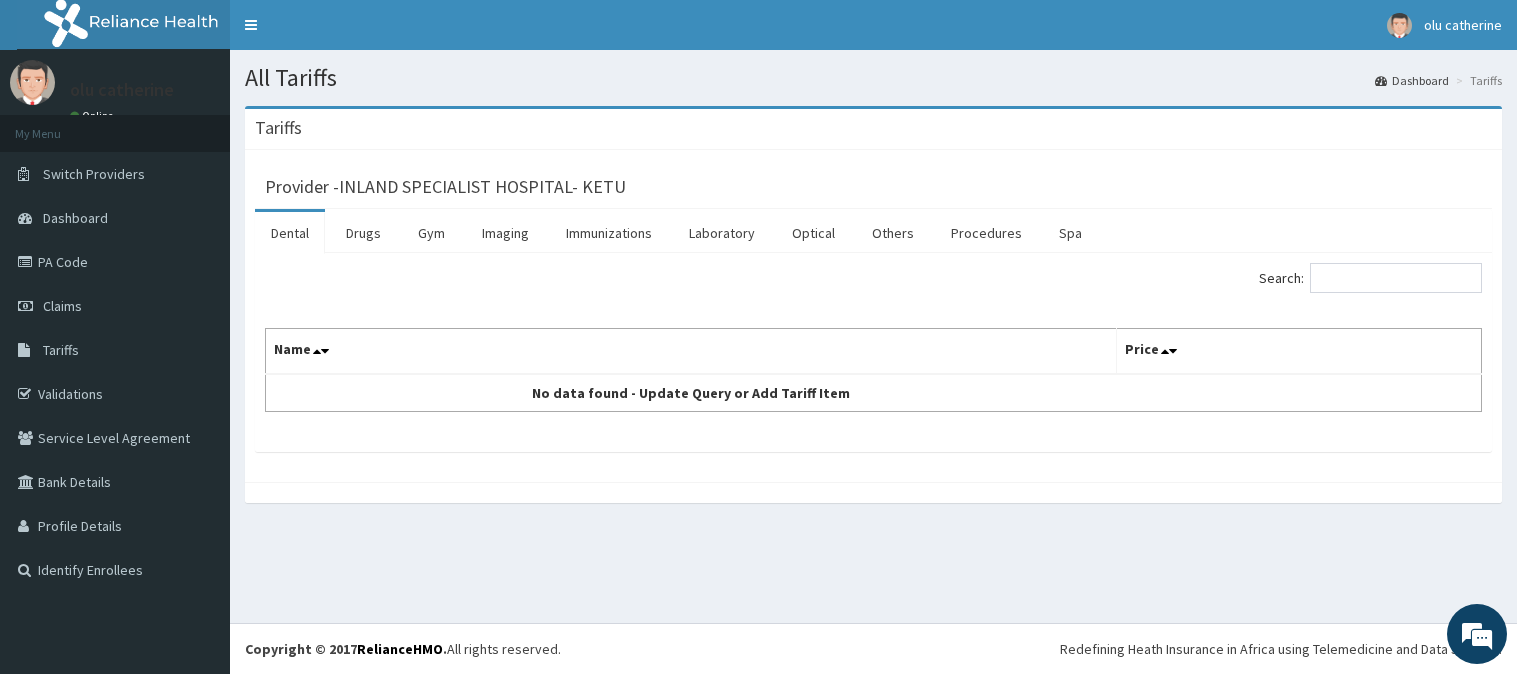 scroll, scrollTop: 0, scrollLeft: 0, axis: both 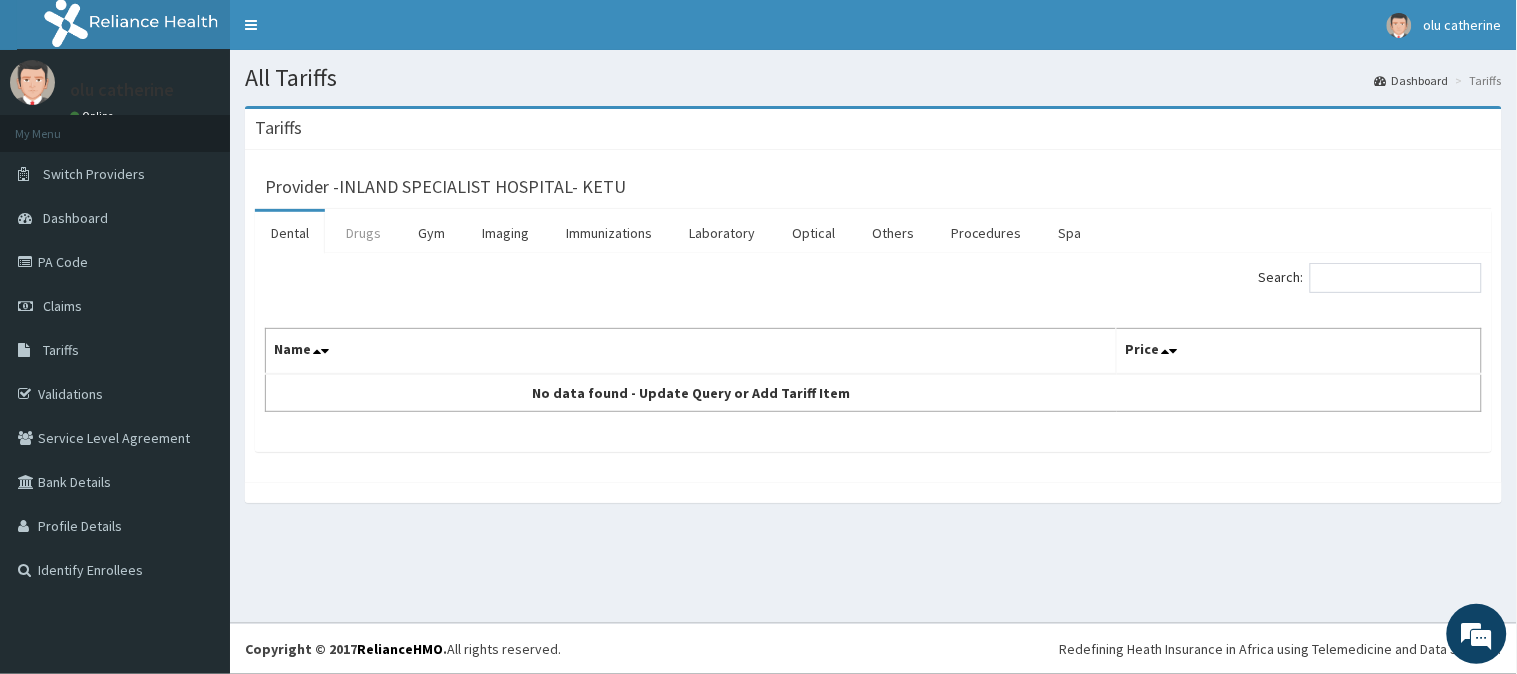 click on "Drugs" at bounding box center (363, 233) 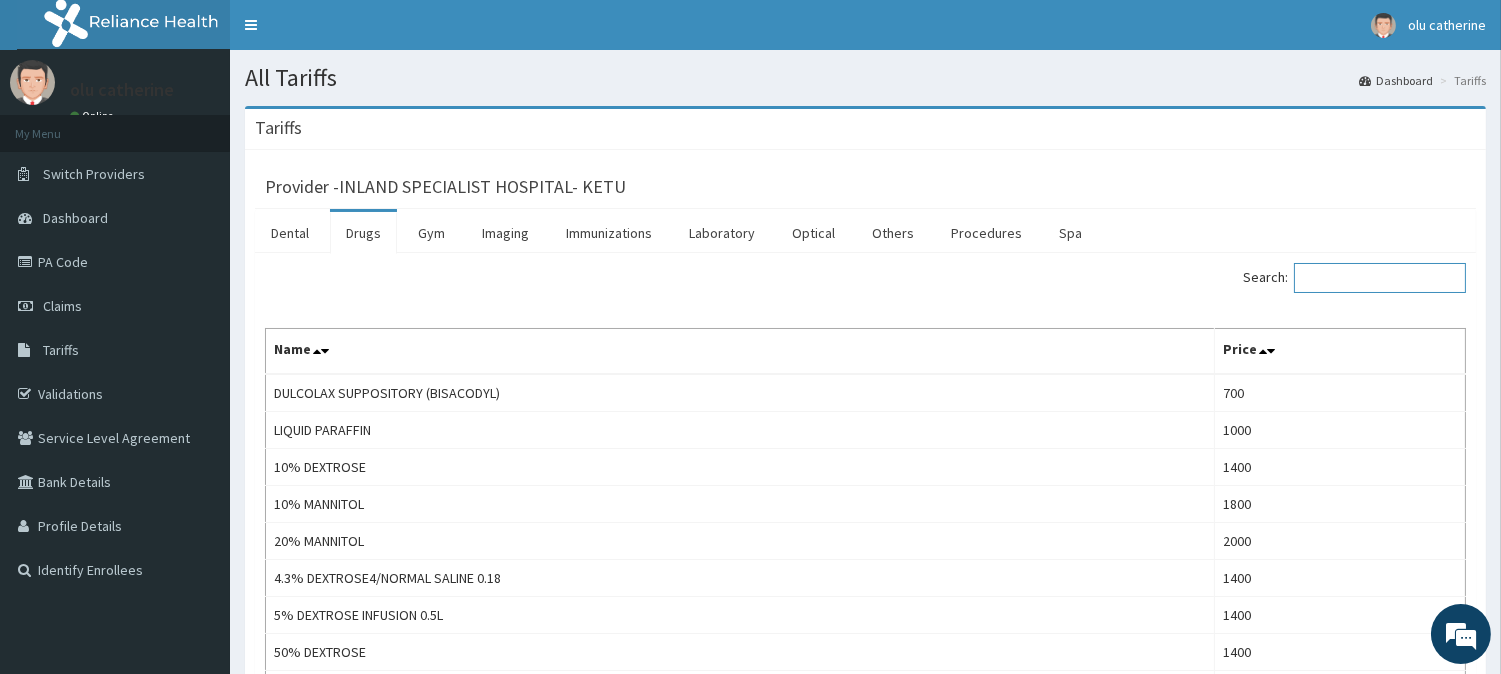 click on "Search:" at bounding box center (1380, 278) 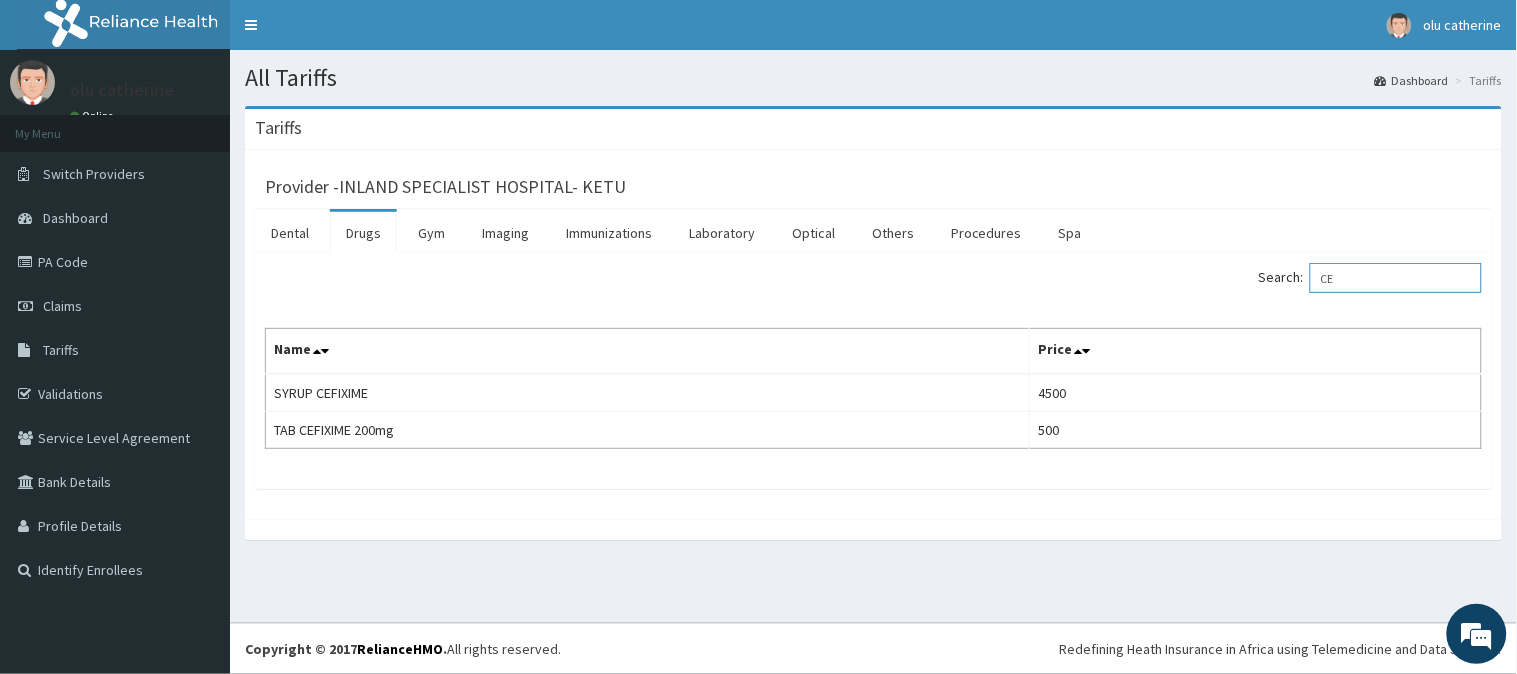 type on "C" 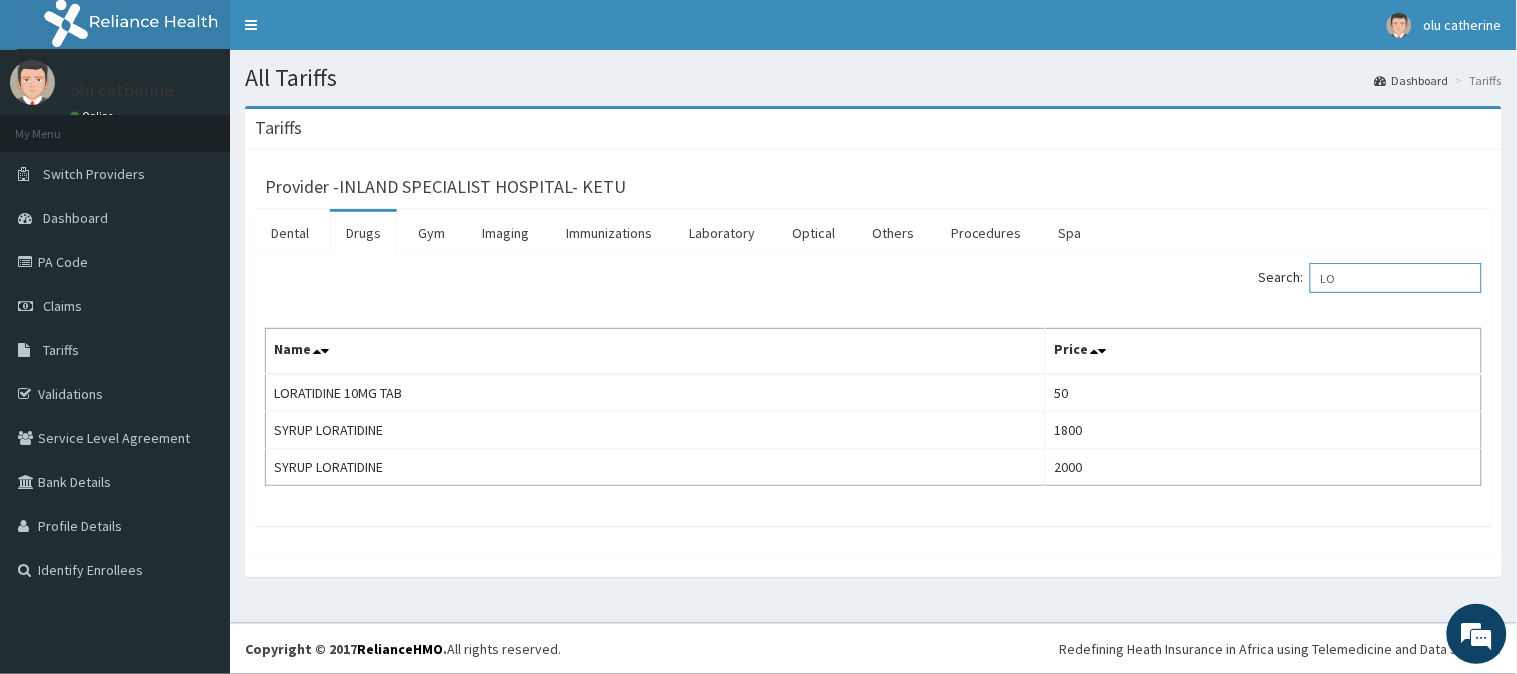 type on "L" 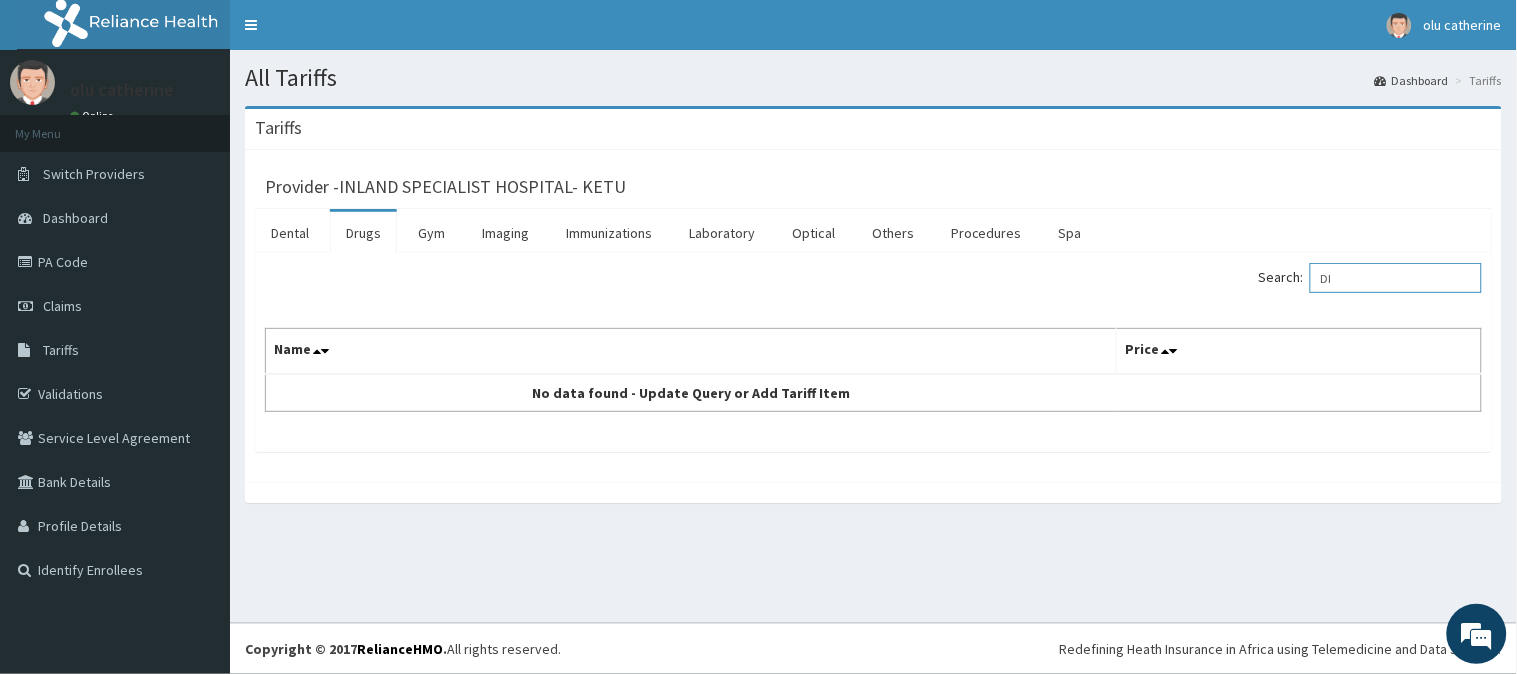 type on "D" 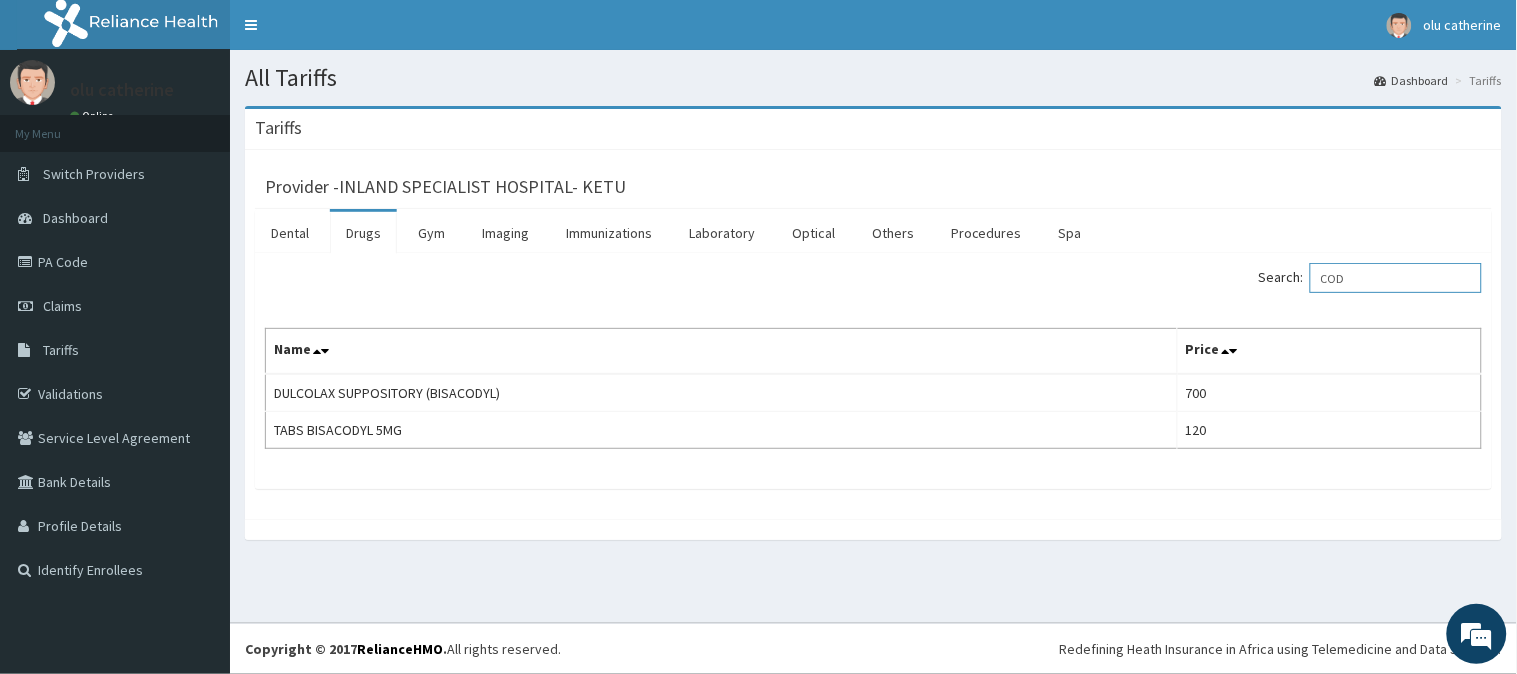 type on "COD" 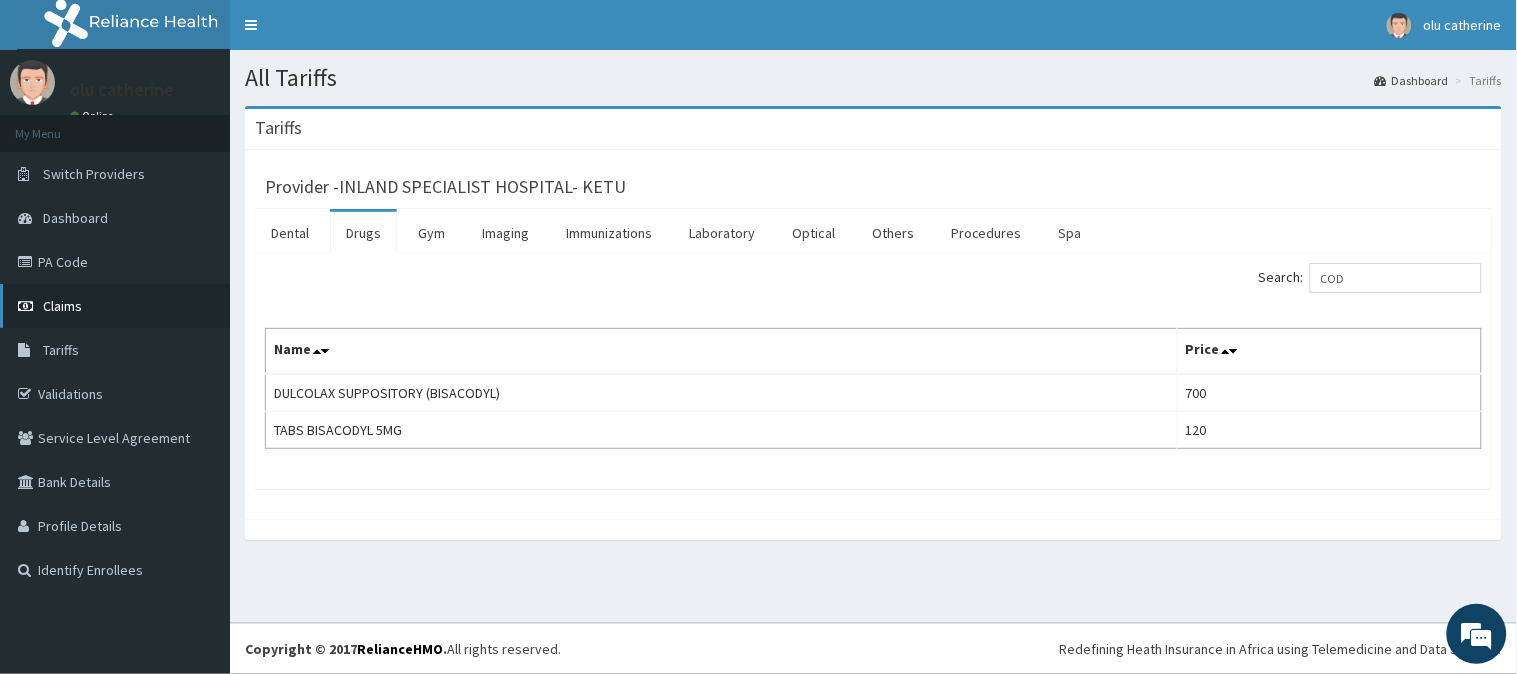 click on "Claims" at bounding box center (62, 306) 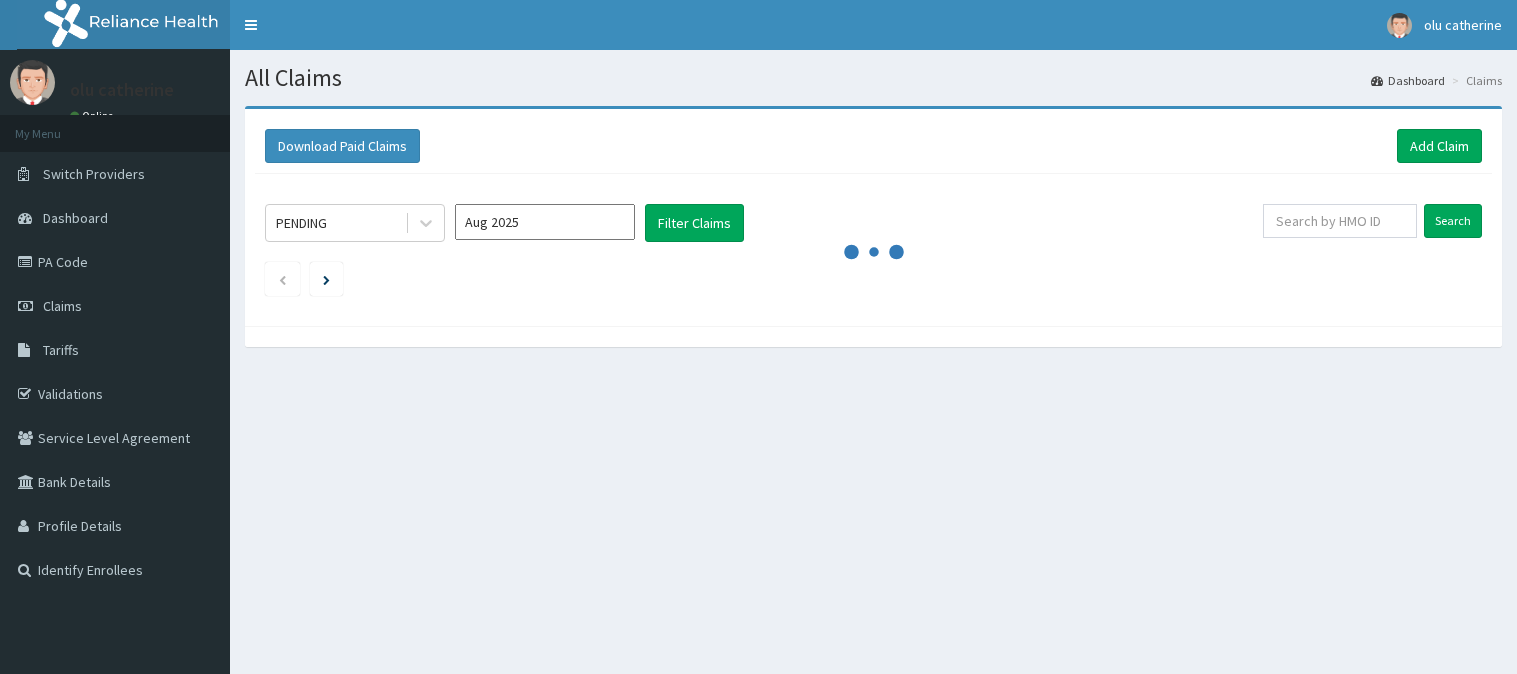 scroll, scrollTop: 0, scrollLeft: 0, axis: both 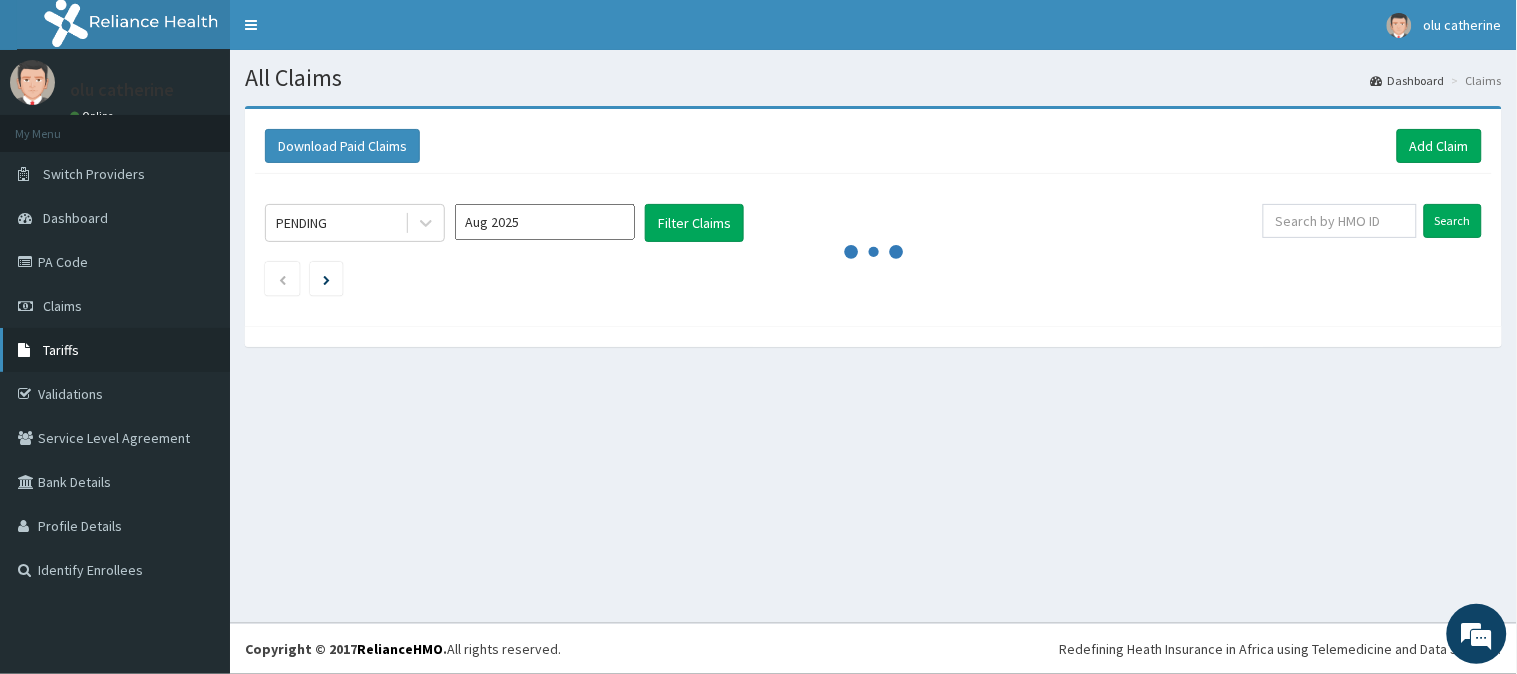 click on "Tariffs" at bounding box center [61, 350] 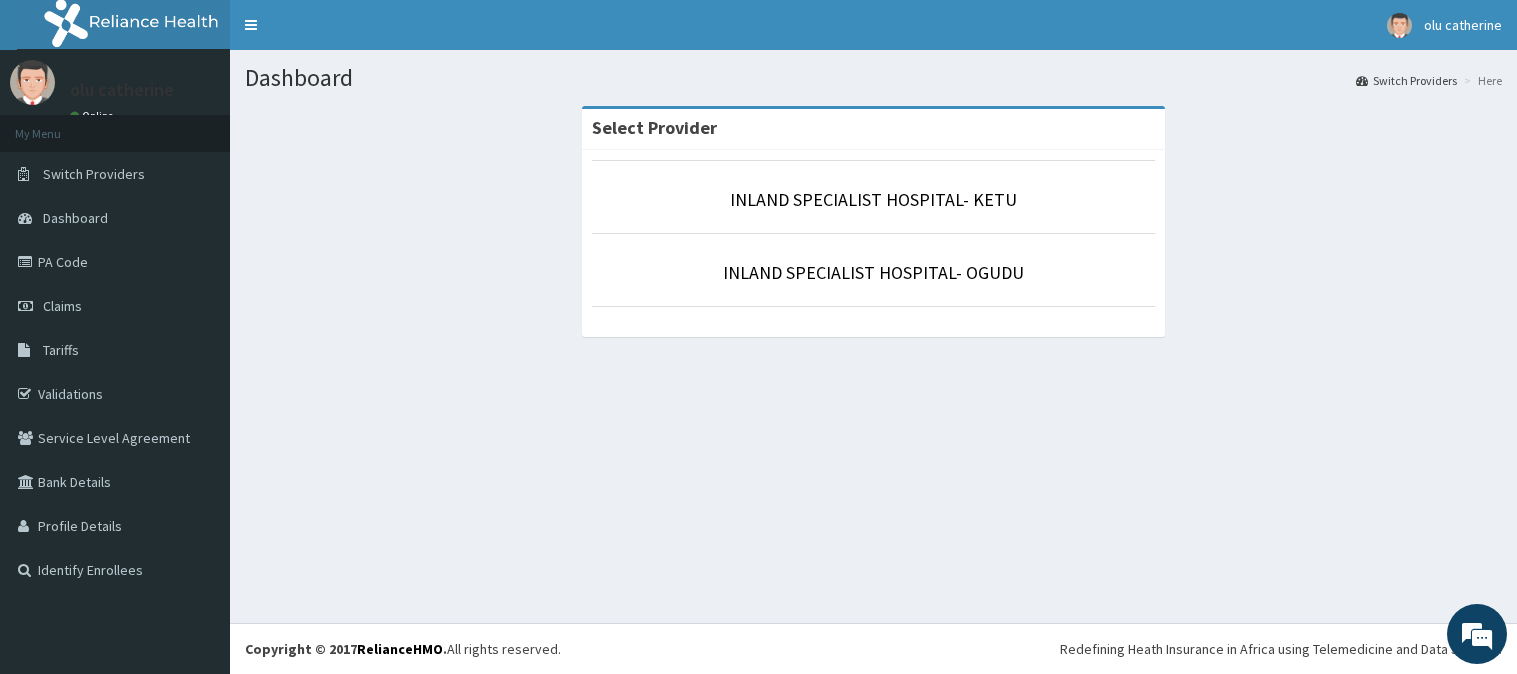 scroll, scrollTop: 0, scrollLeft: 0, axis: both 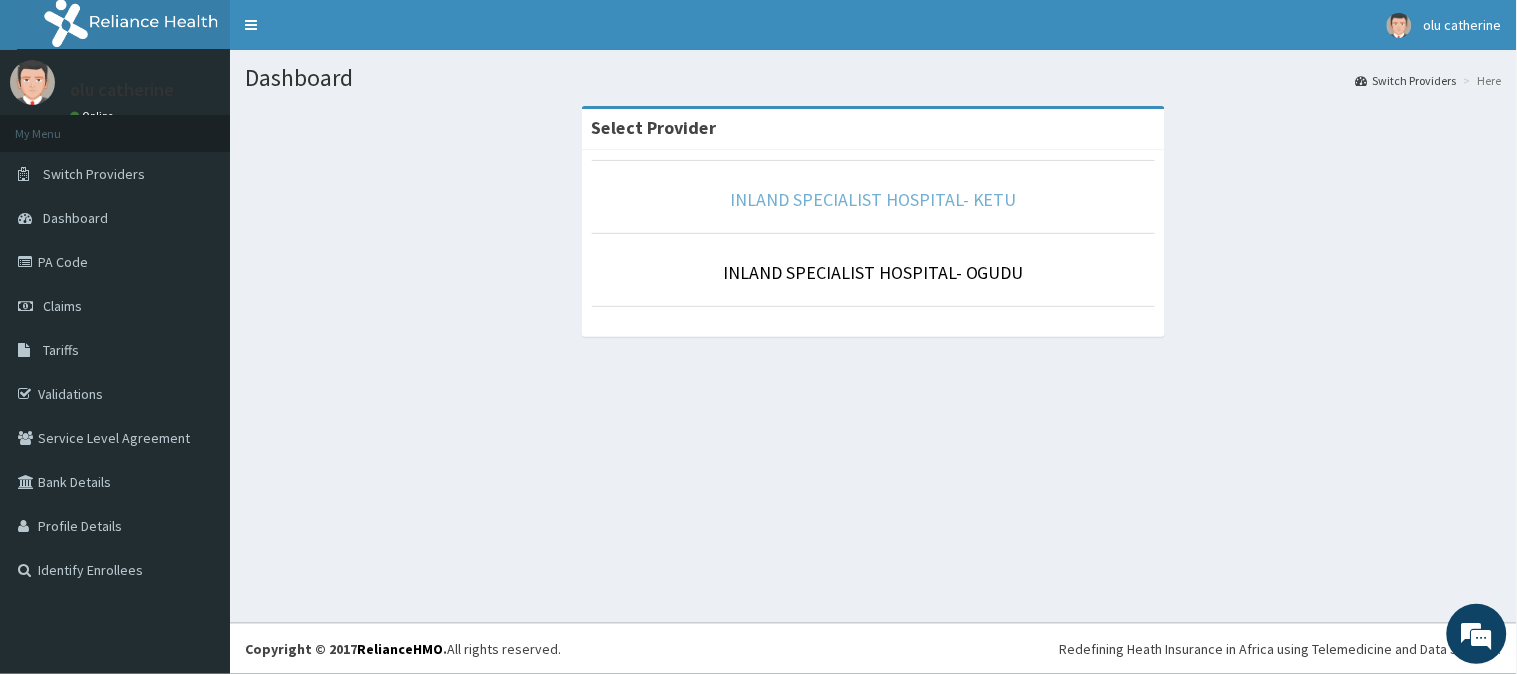 click on "INLAND SPECIALIST HOSPITAL- KETU" at bounding box center [873, 199] 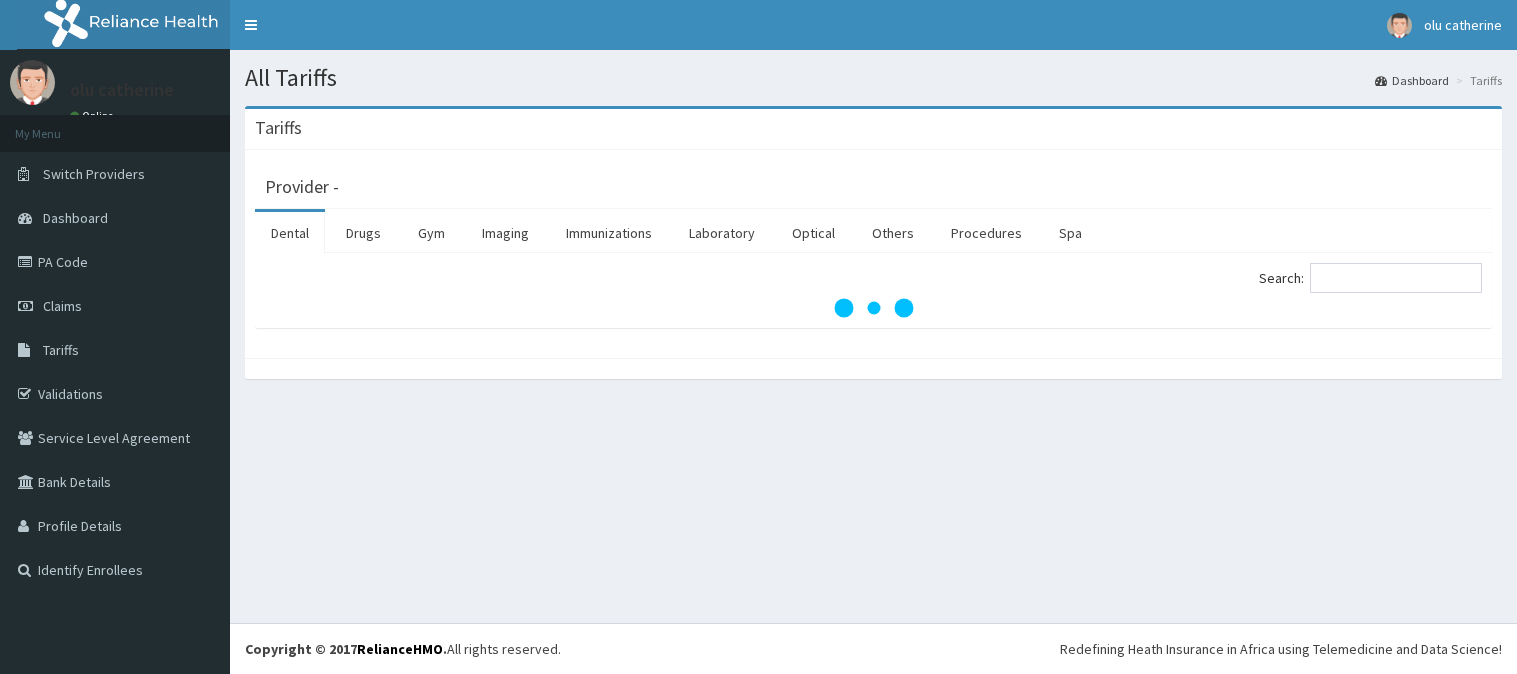 scroll, scrollTop: 0, scrollLeft: 0, axis: both 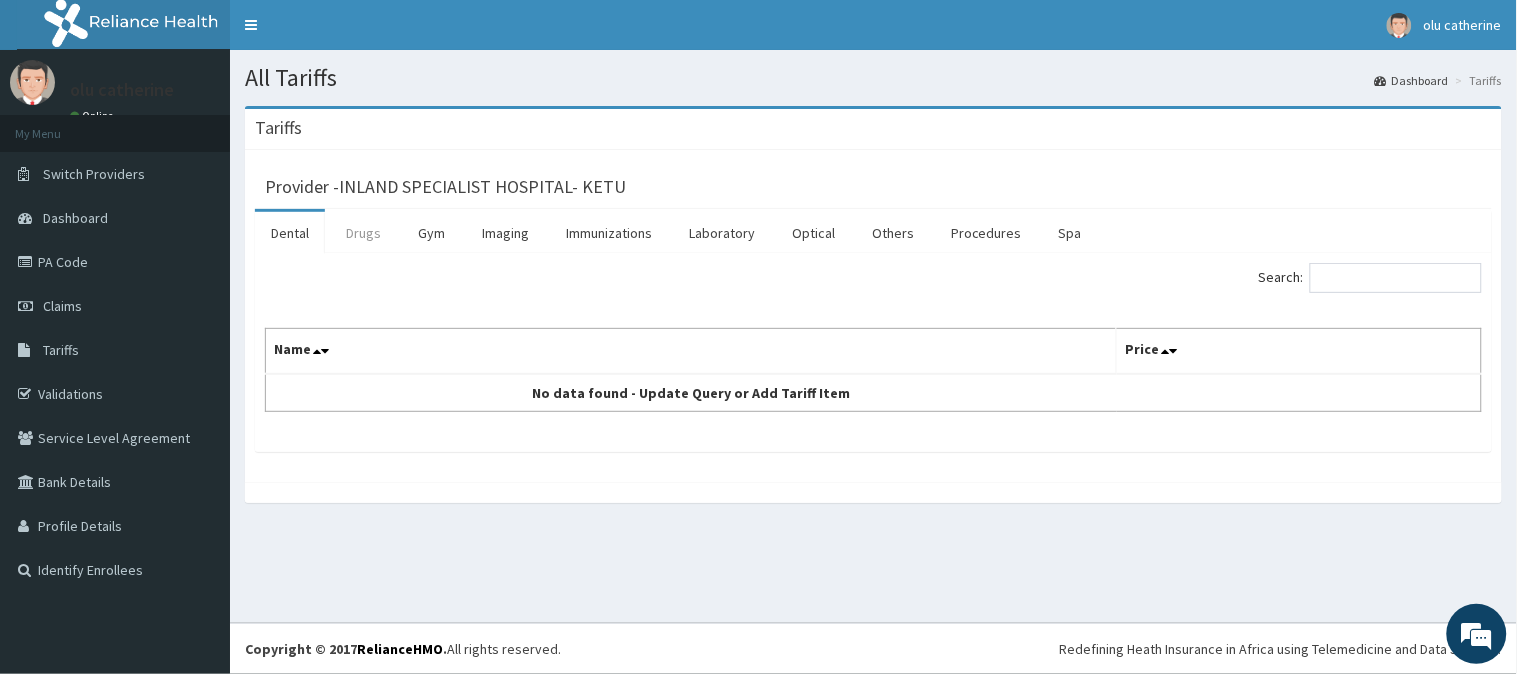 click on "Drugs" at bounding box center [363, 233] 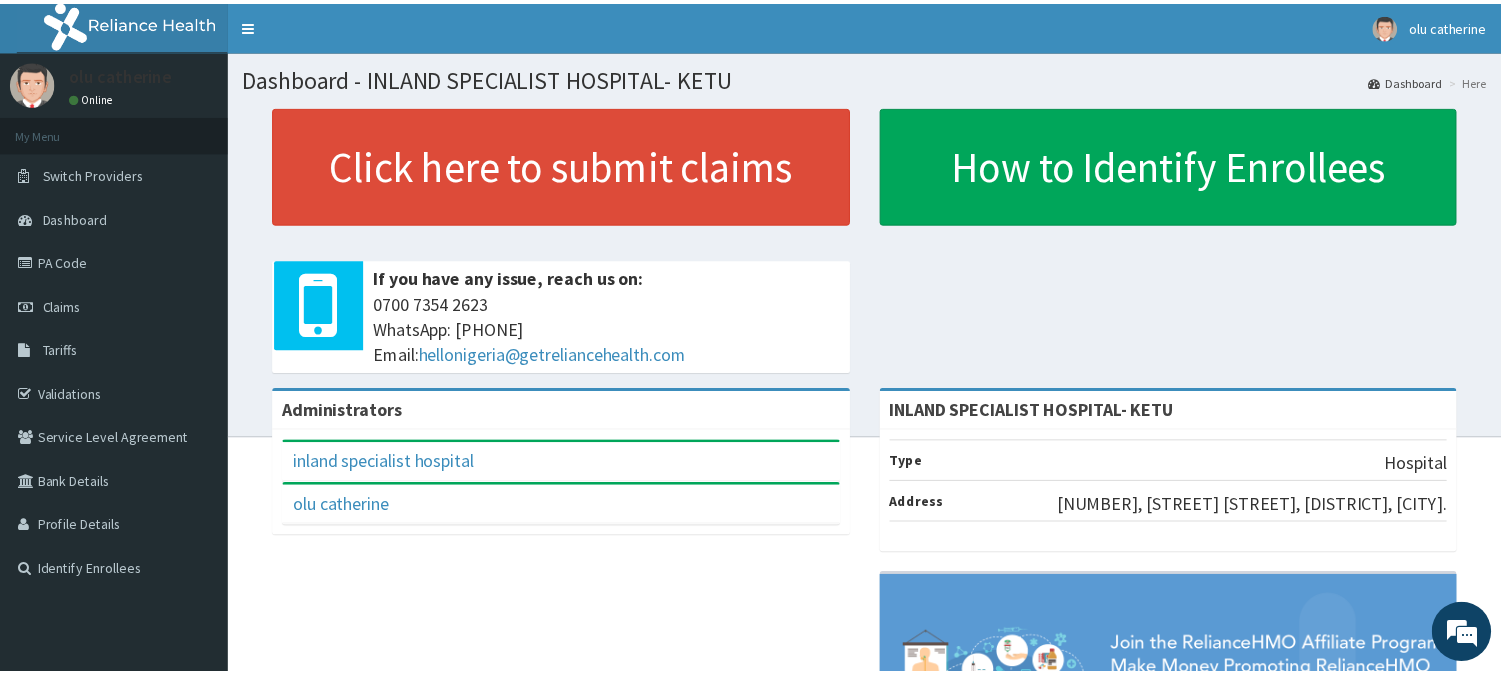scroll, scrollTop: 0, scrollLeft: 0, axis: both 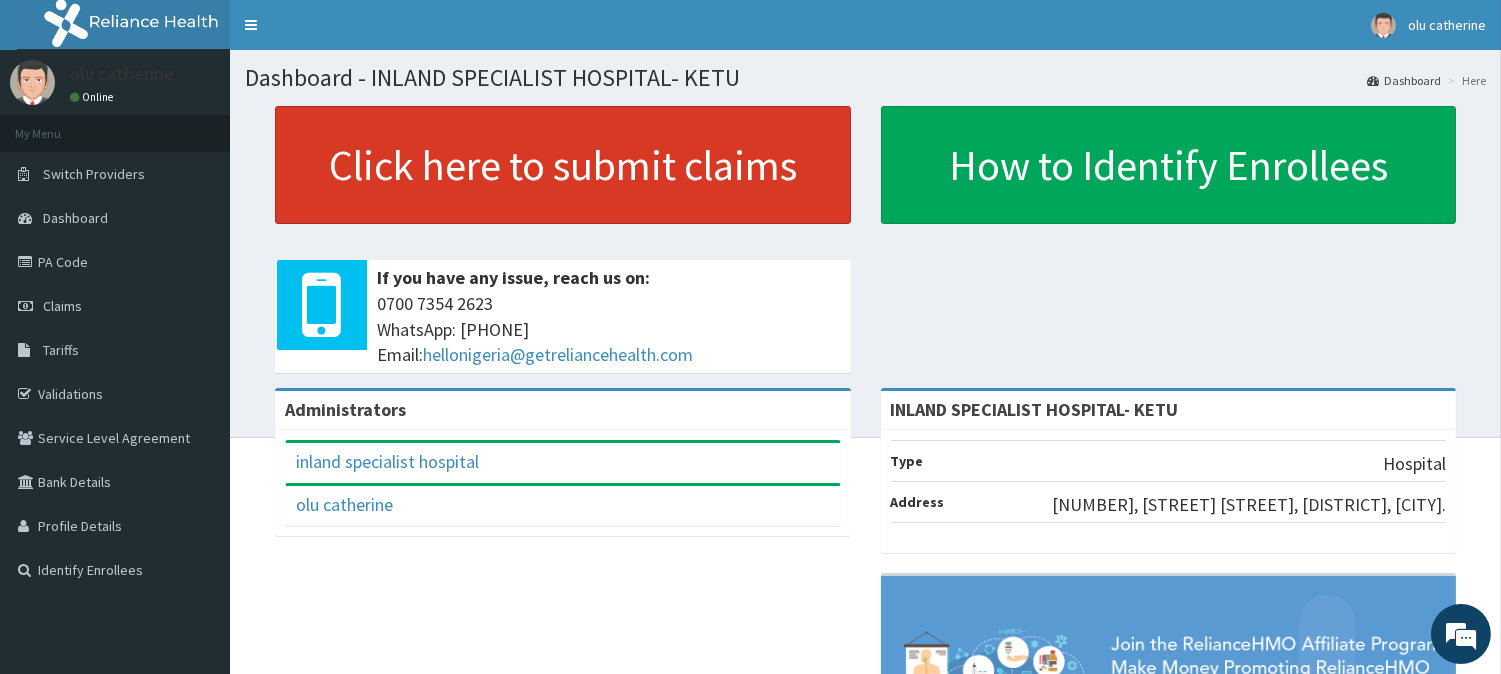 click on "Click here to submit claims" at bounding box center [563, 165] 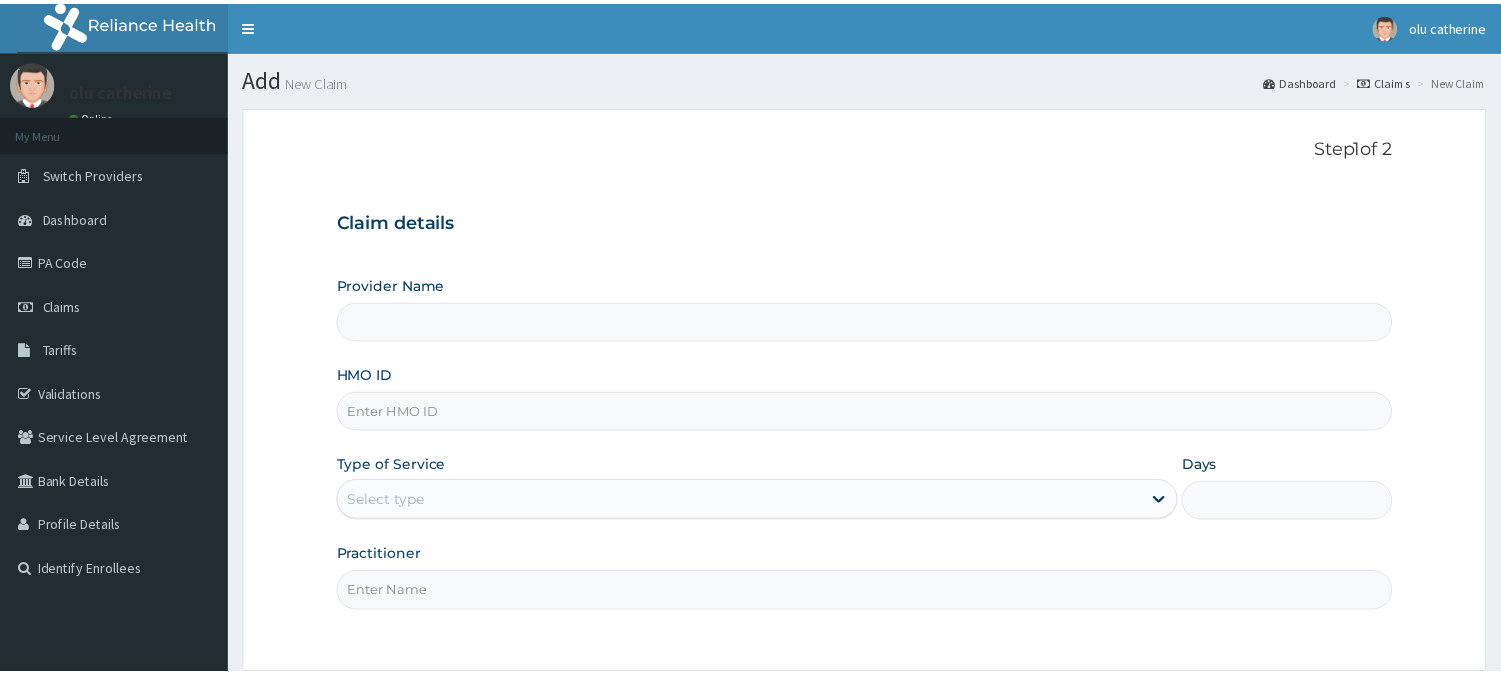 scroll, scrollTop: 0, scrollLeft: 0, axis: both 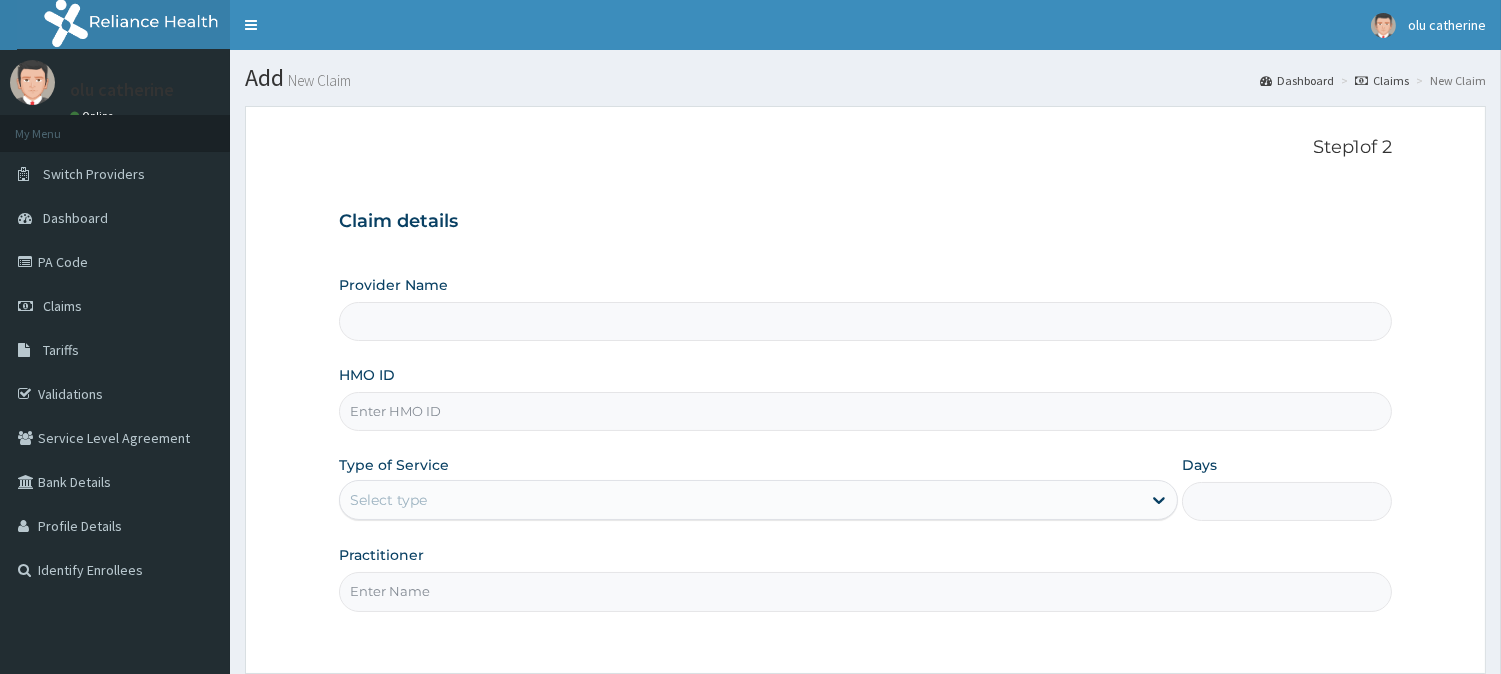 type on "INLAND SPECIALIST HOSPITAL- KETU" 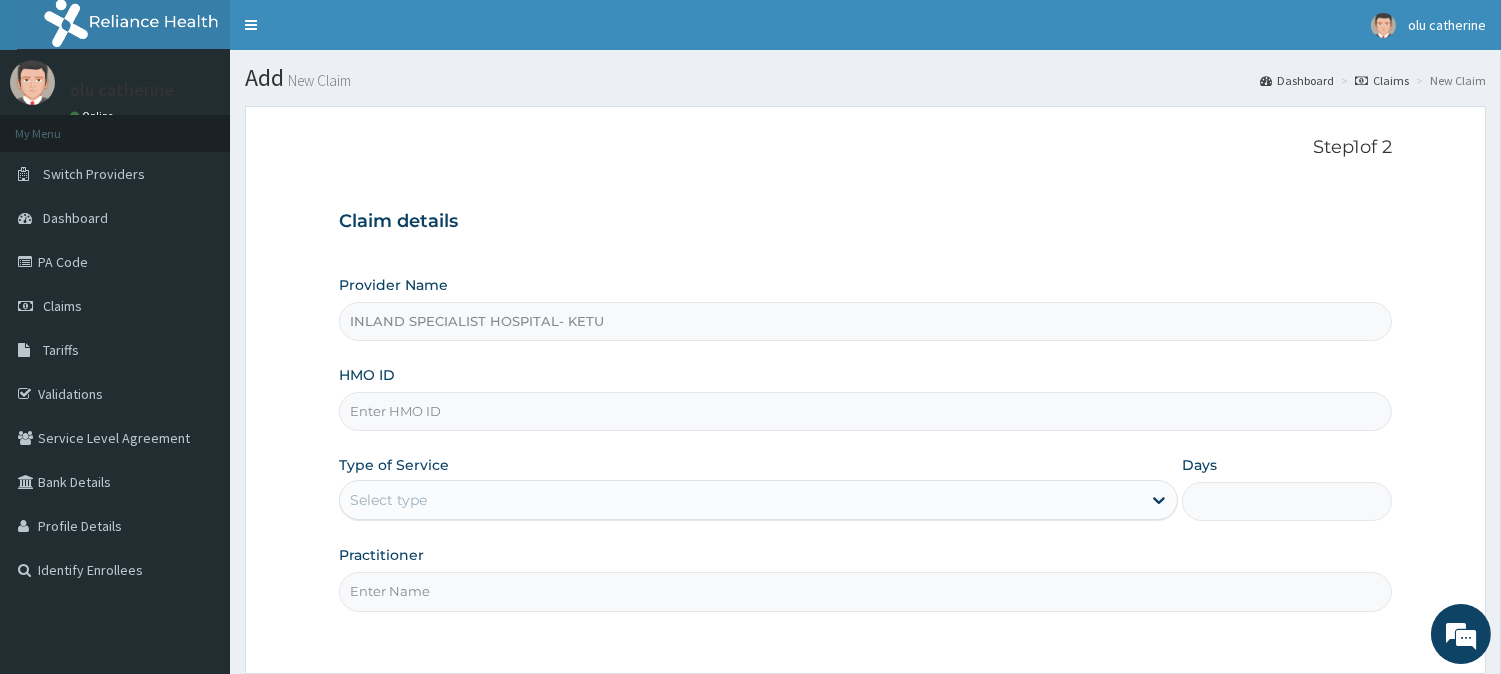 scroll, scrollTop: 0, scrollLeft: 0, axis: both 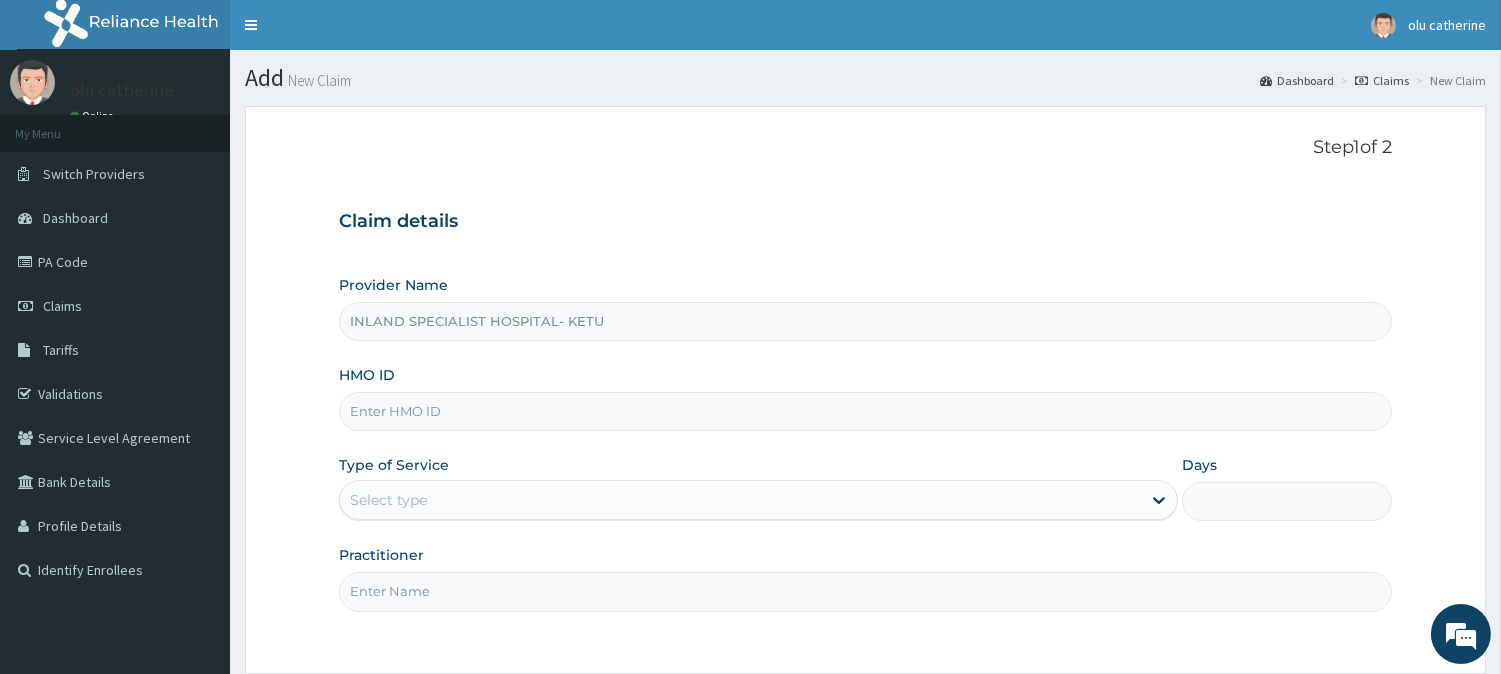 click on "HMO ID" at bounding box center (865, 411) 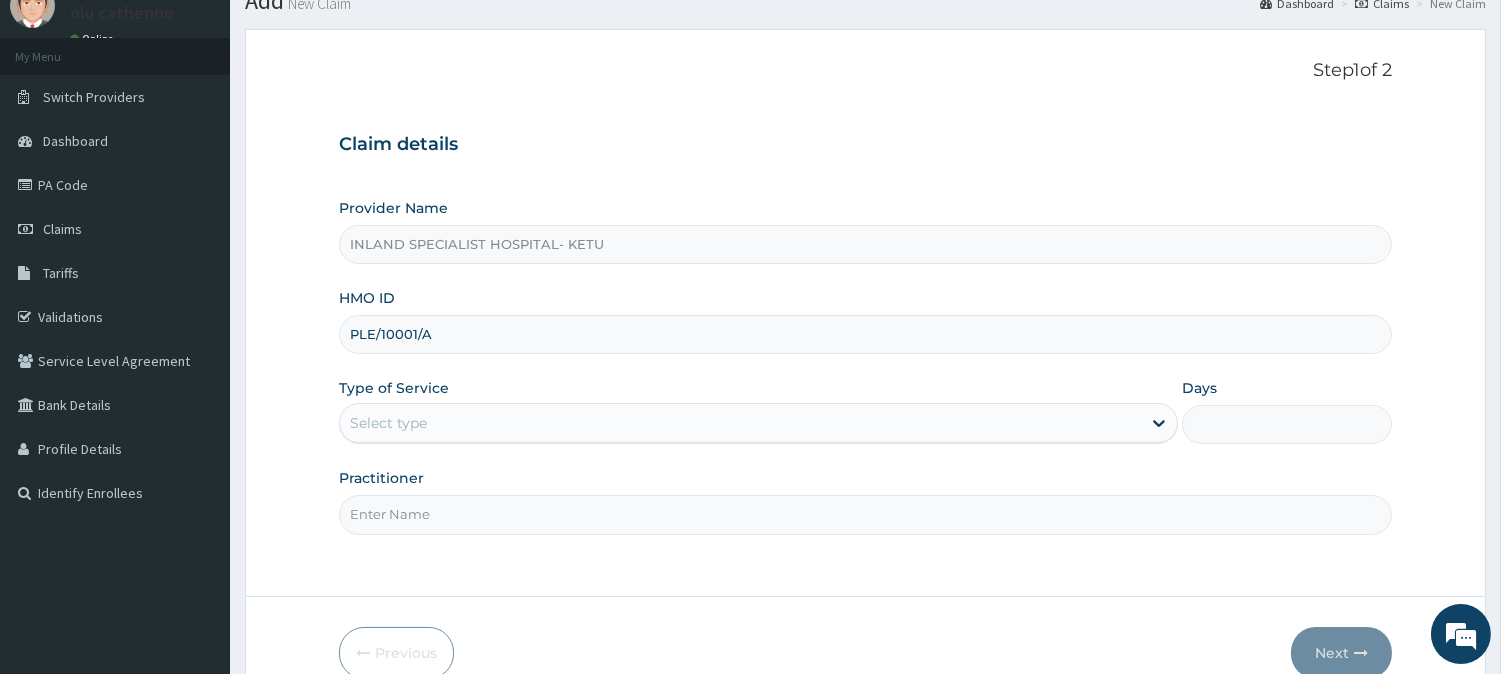 scroll, scrollTop: 111, scrollLeft: 0, axis: vertical 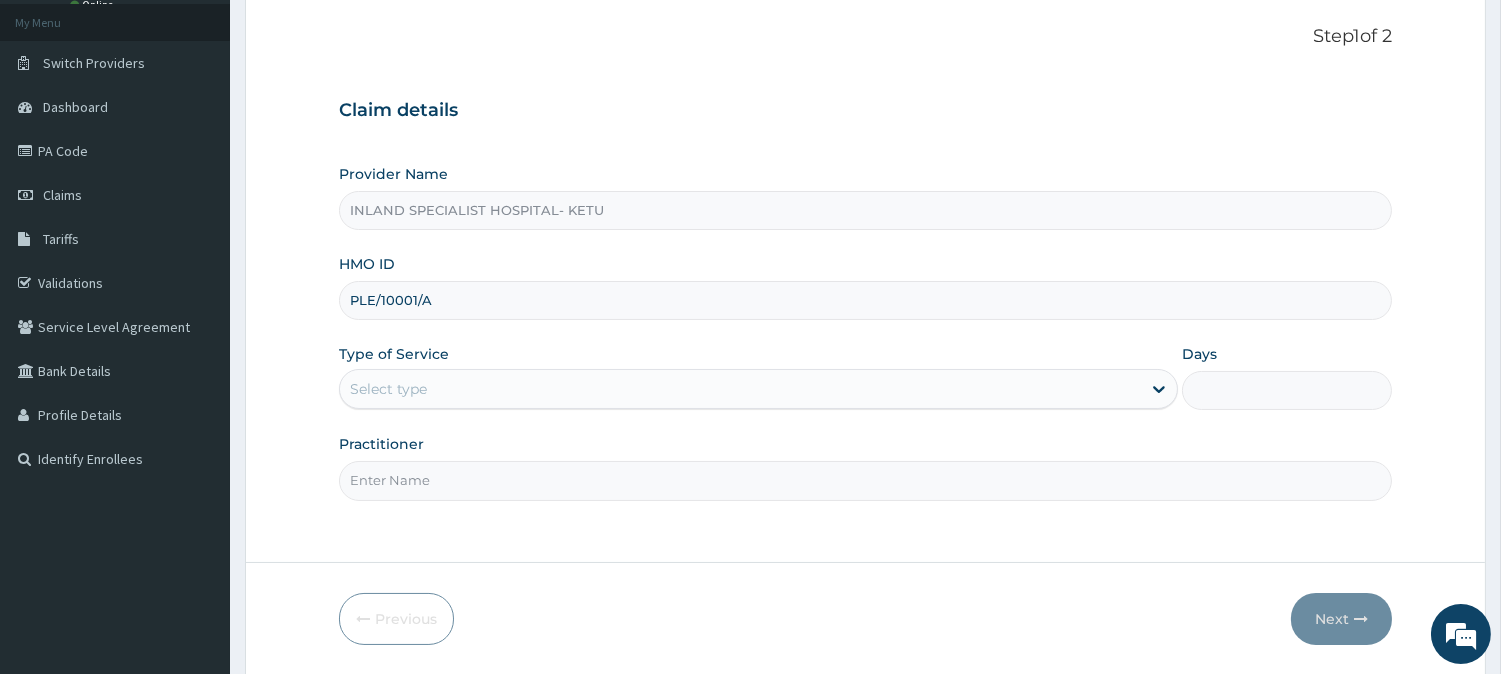 type on "PLE/10001/A" 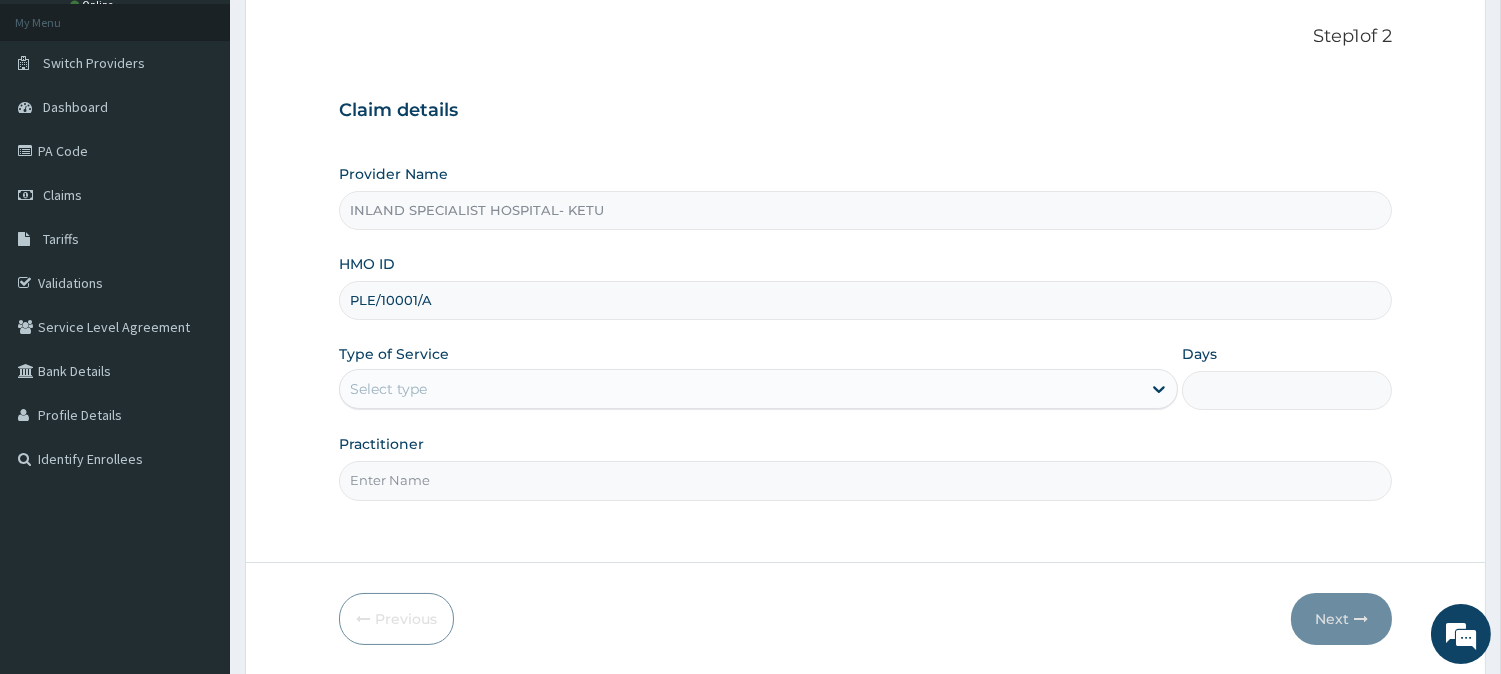 click on "Days" at bounding box center [1287, 390] 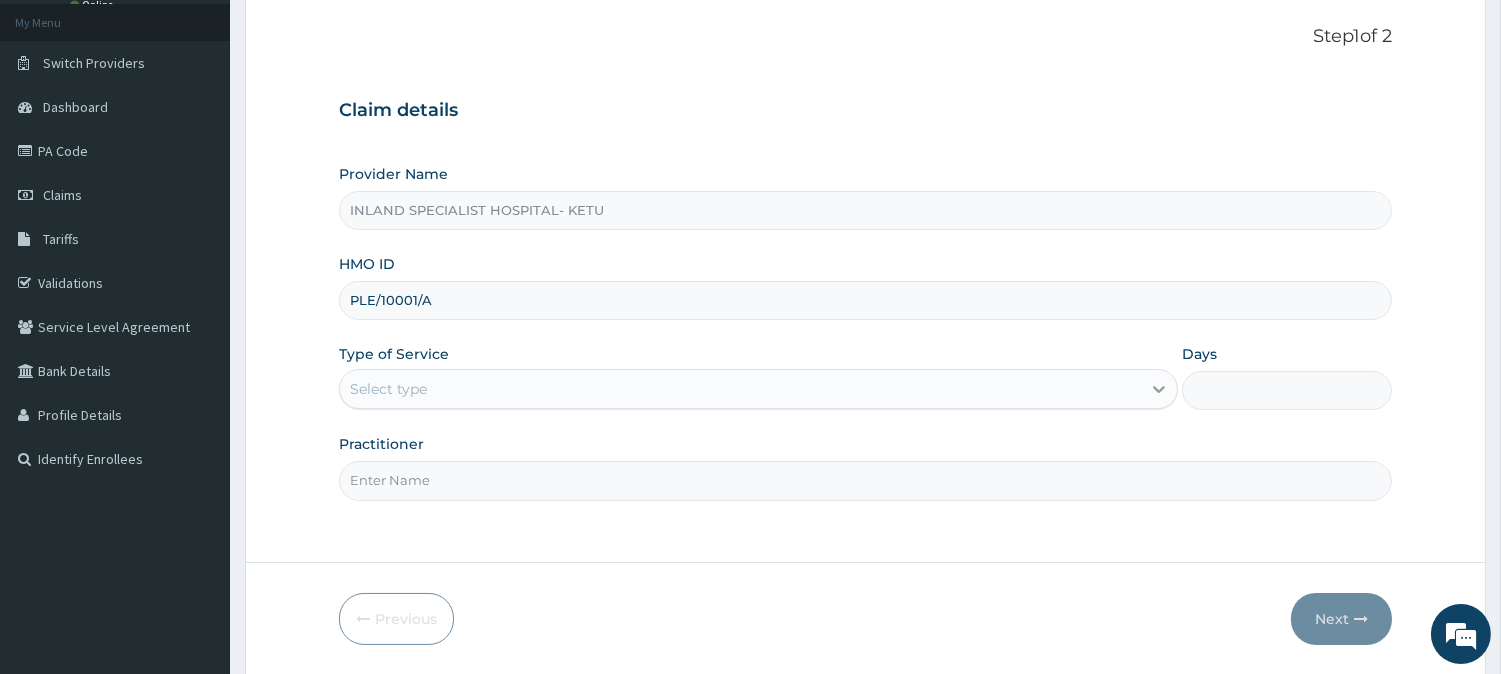 click 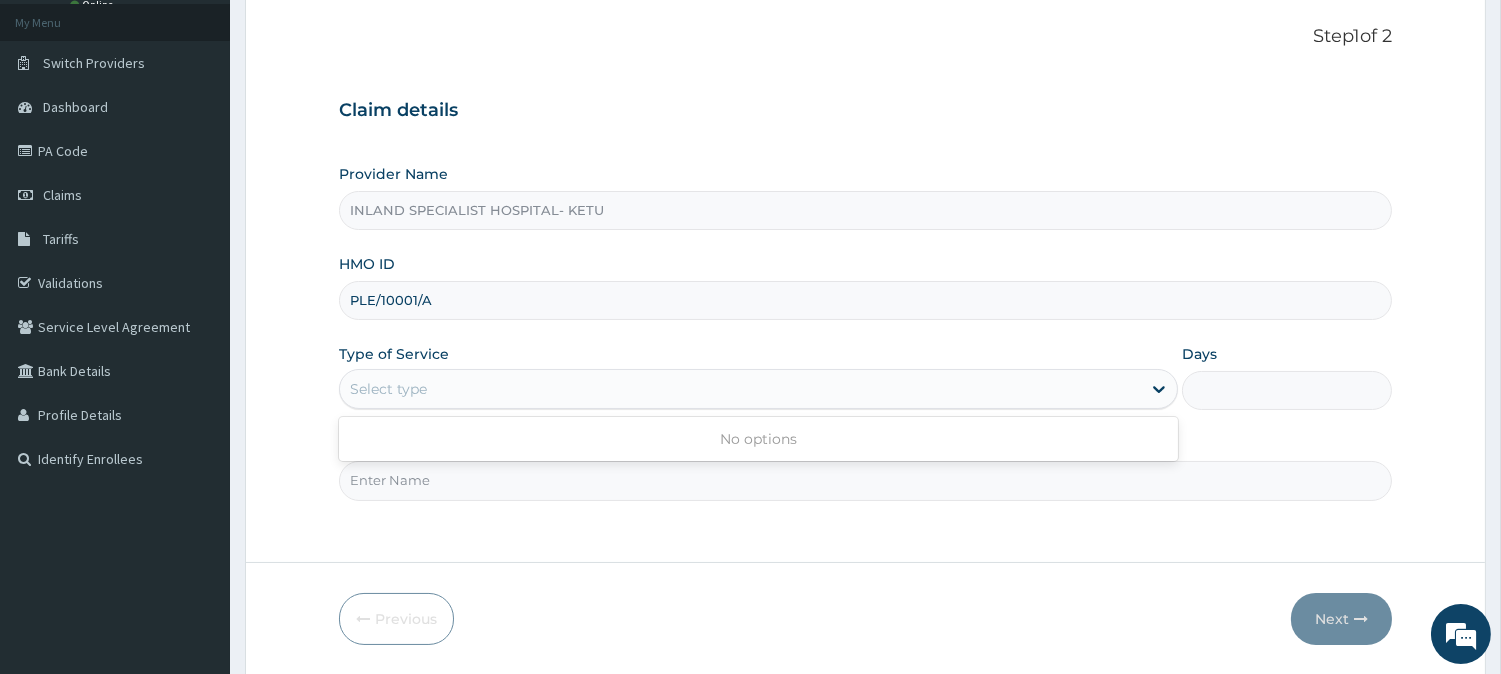 click on "PLE/10001/A" at bounding box center [865, 300] 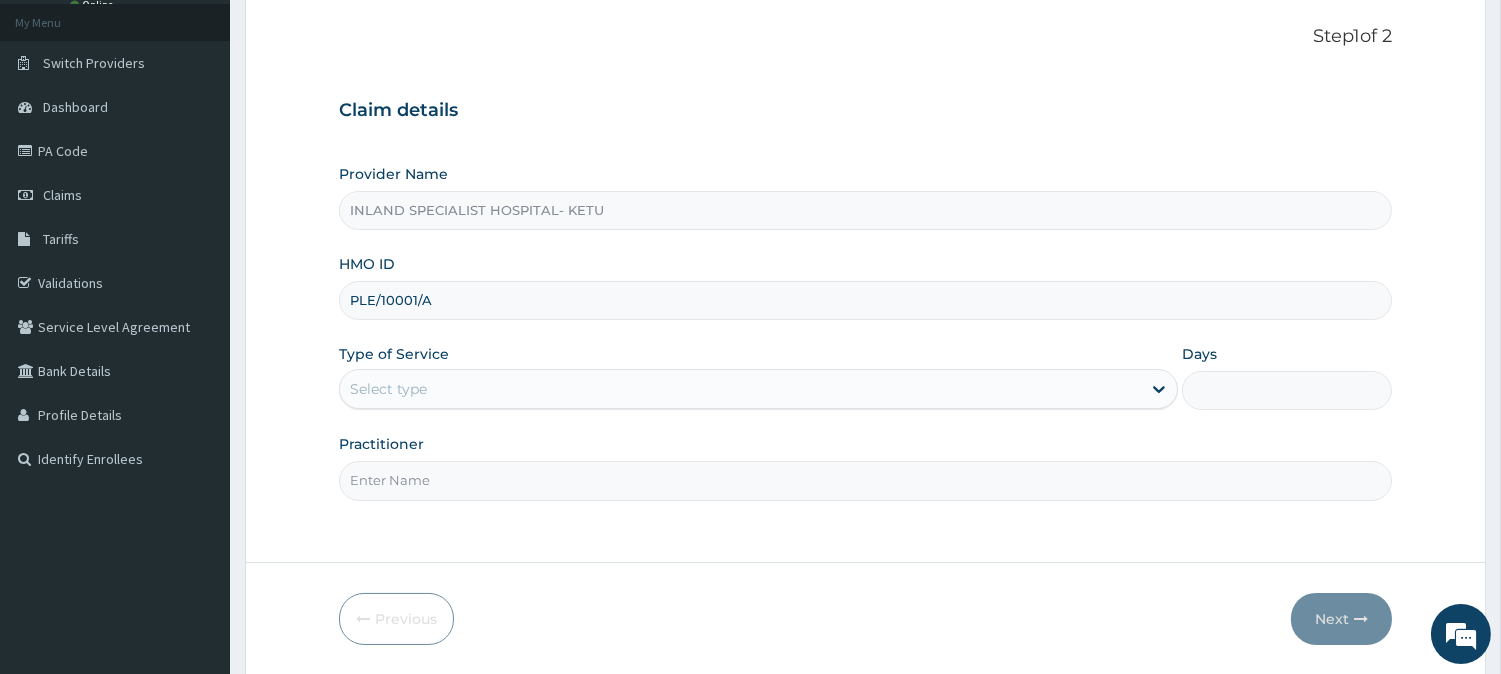 click on "Practitioner" at bounding box center (865, 480) 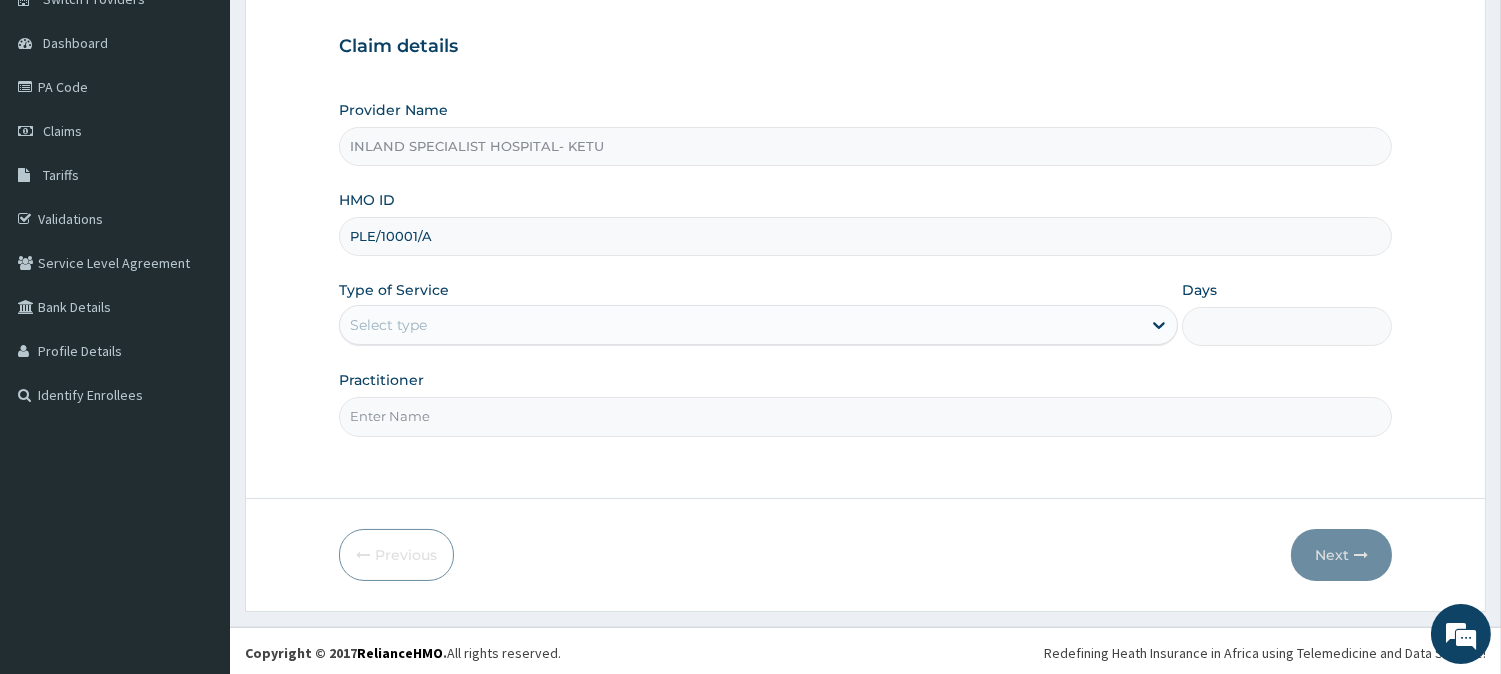 scroll, scrollTop: 178, scrollLeft: 0, axis: vertical 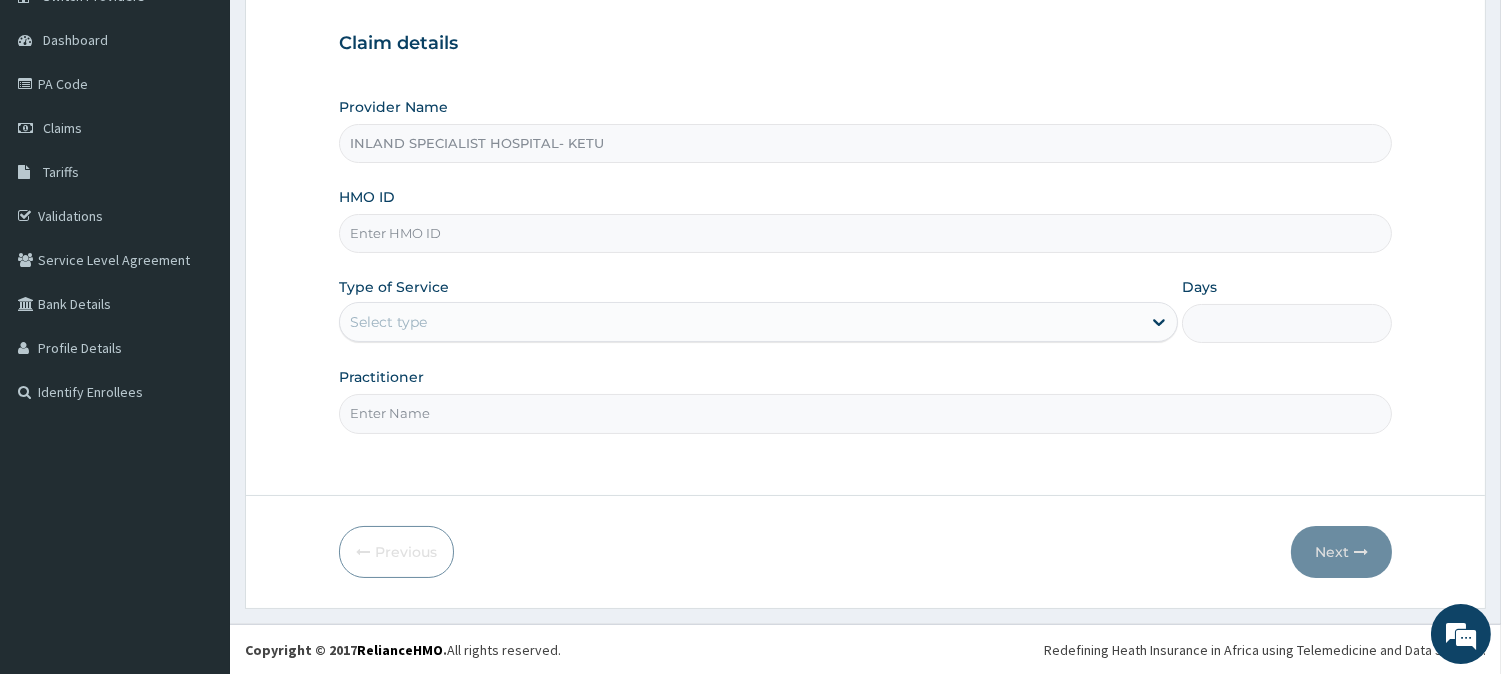 click on "HMO ID" at bounding box center [865, 233] 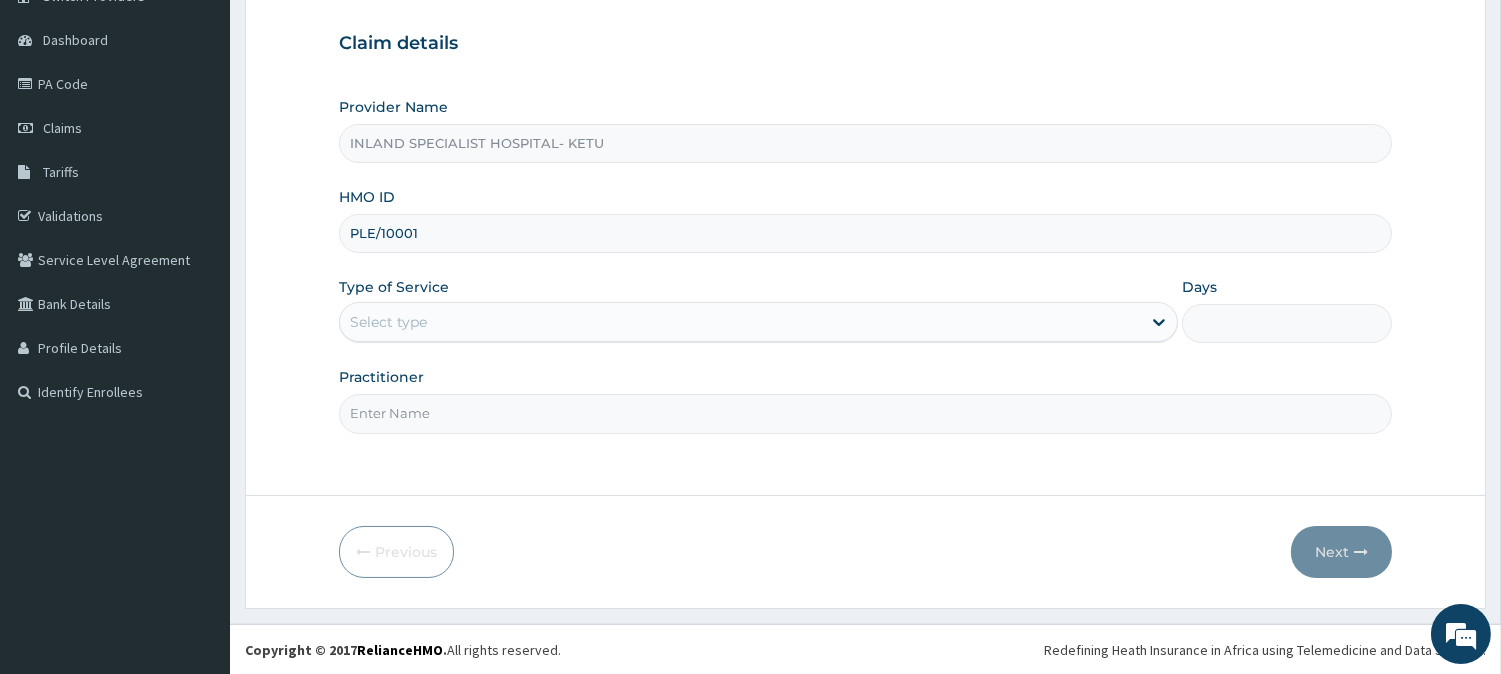 scroll, scrollTop: 0, scrollLeft: 0, axis: both 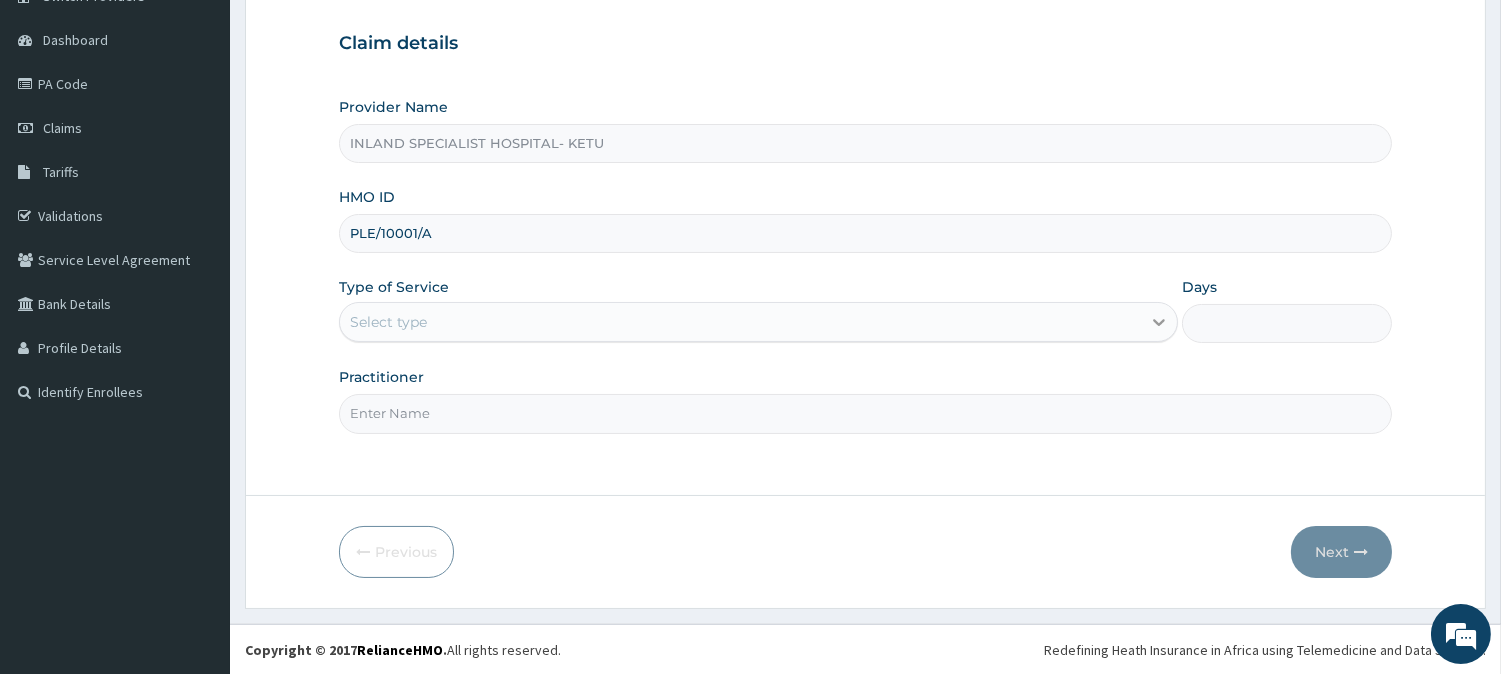 type on "PLE/10001/A" 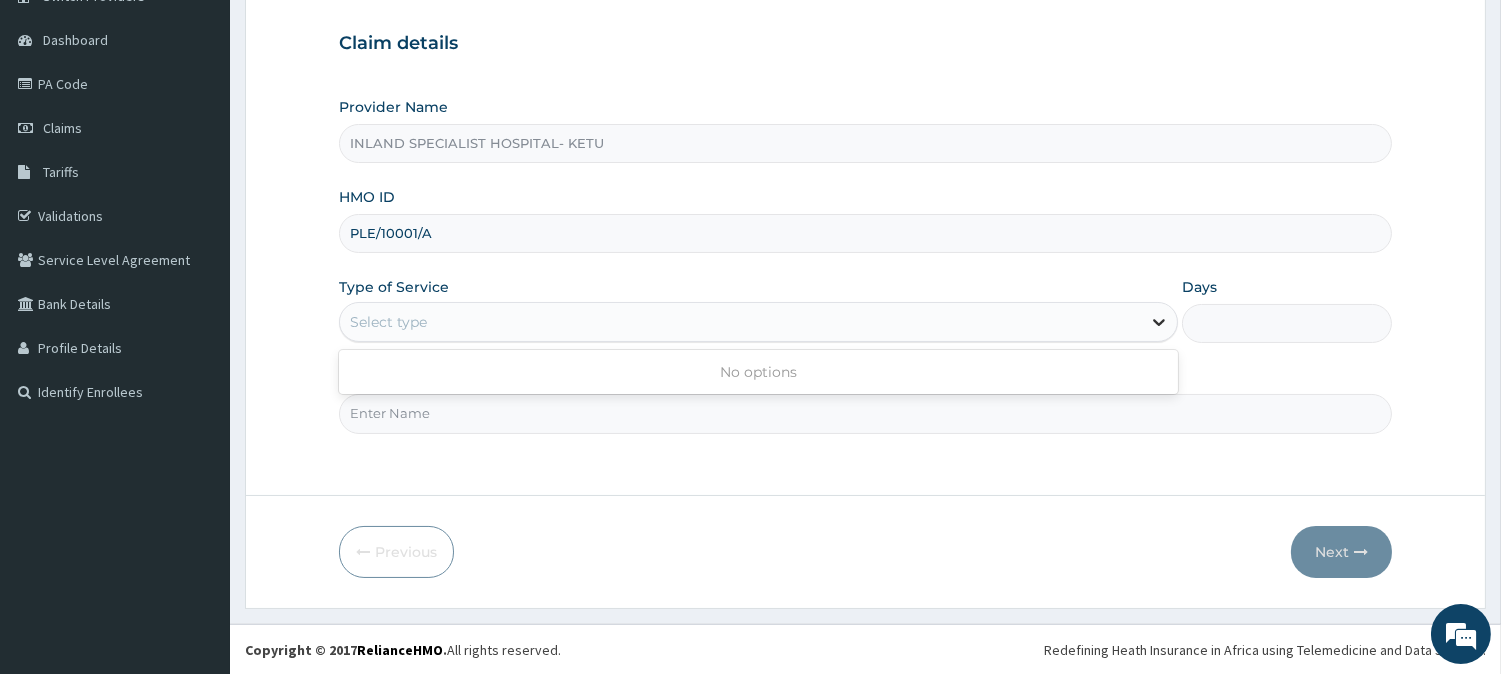 click at bounding box center (1159, 322) 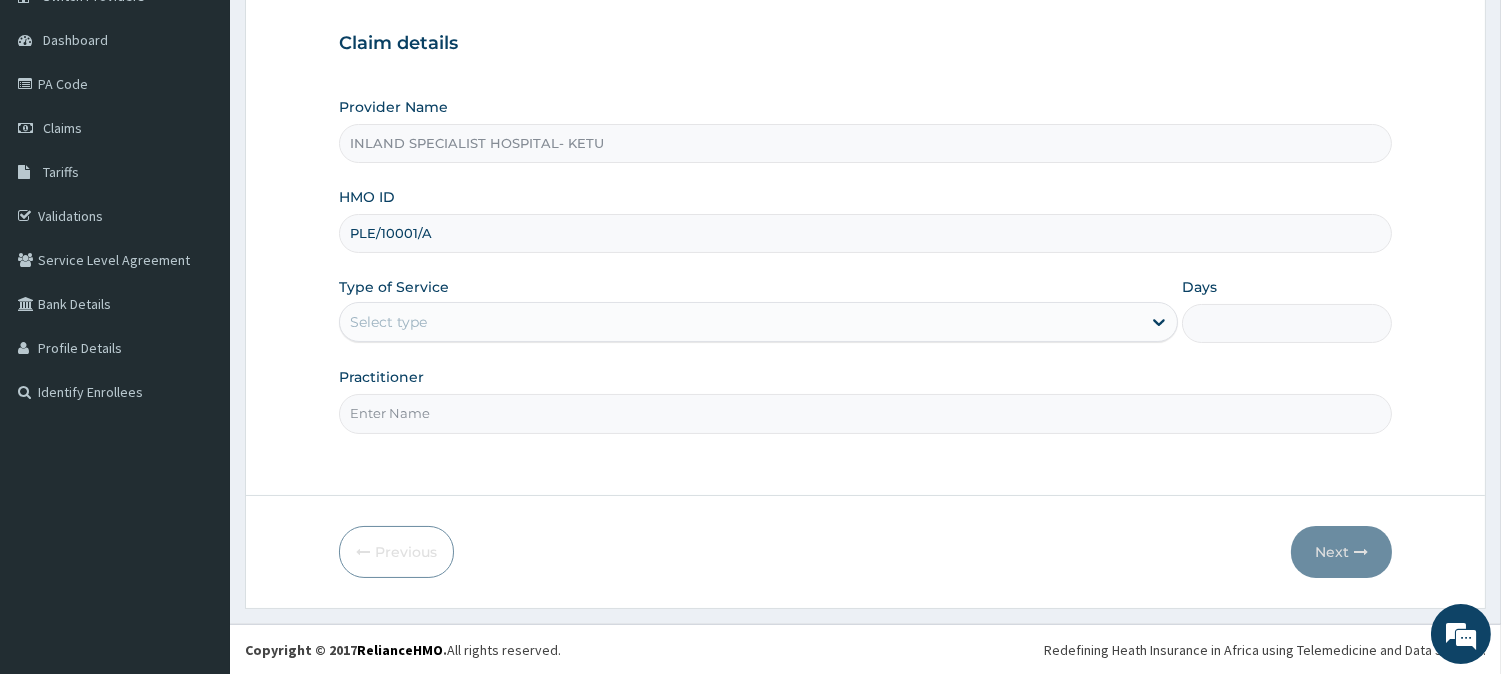 click on "Step  1  of 2 Claim details Provider Name INLAND SPECIALIST HOSPITAL- KETU HMO ID PLE/10001/A Type of Service Select type Days Practitioner     Previous   Next" at bounding box center [865, 268] 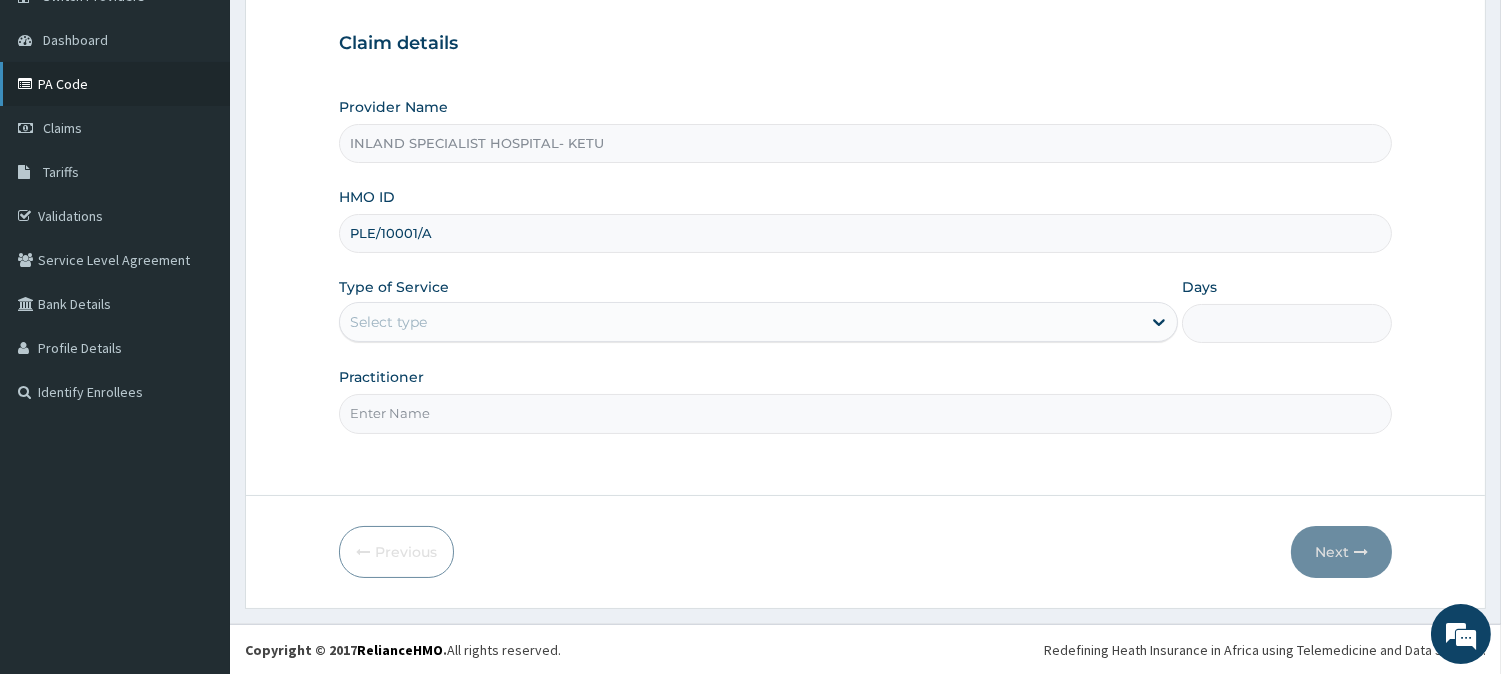 click on "PA Code" at bounding box center [115, 84] 